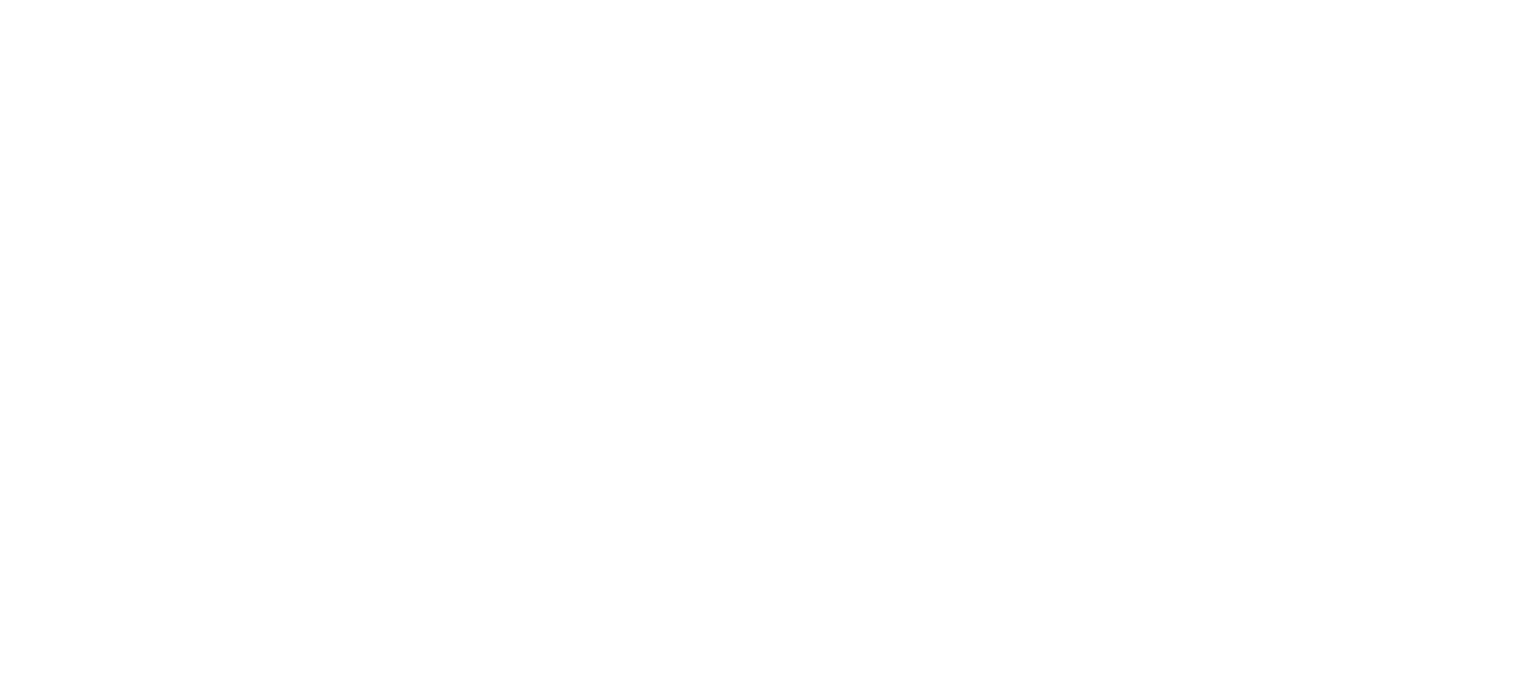 scroll, scrollTop: 0, scrollLeft: 0, axis: both 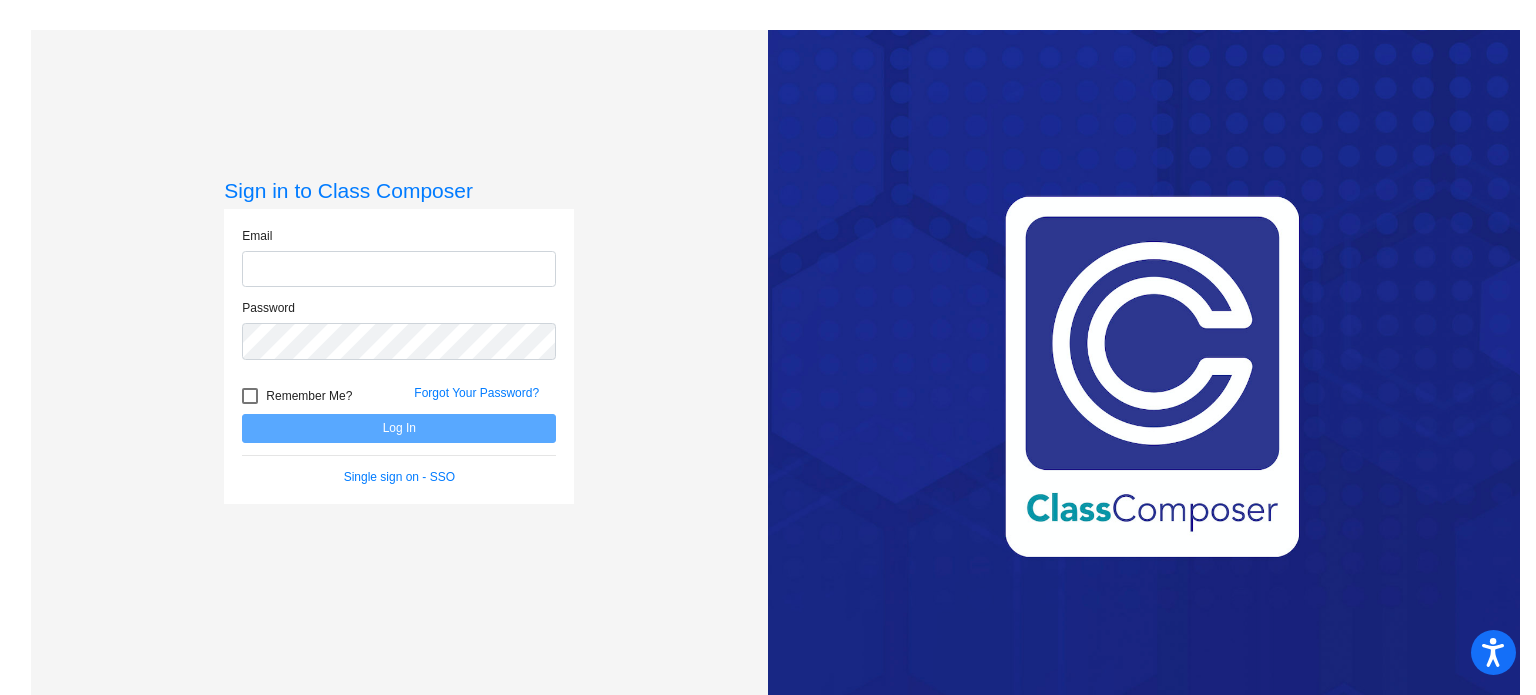 drag, startPoint x: 412, startPoint y: 275, endPoint x: 414, endPoint y: 287, distance: 12.165525 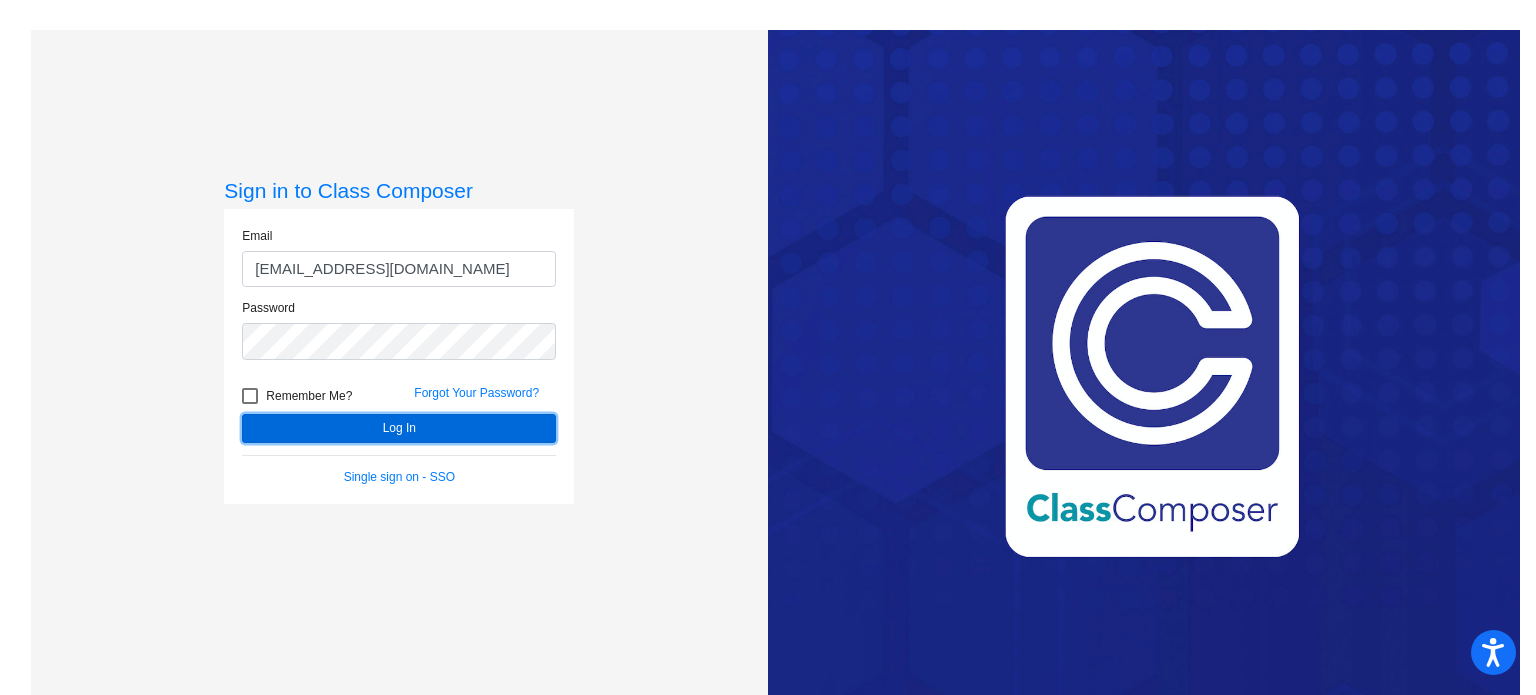 click on "Log In" 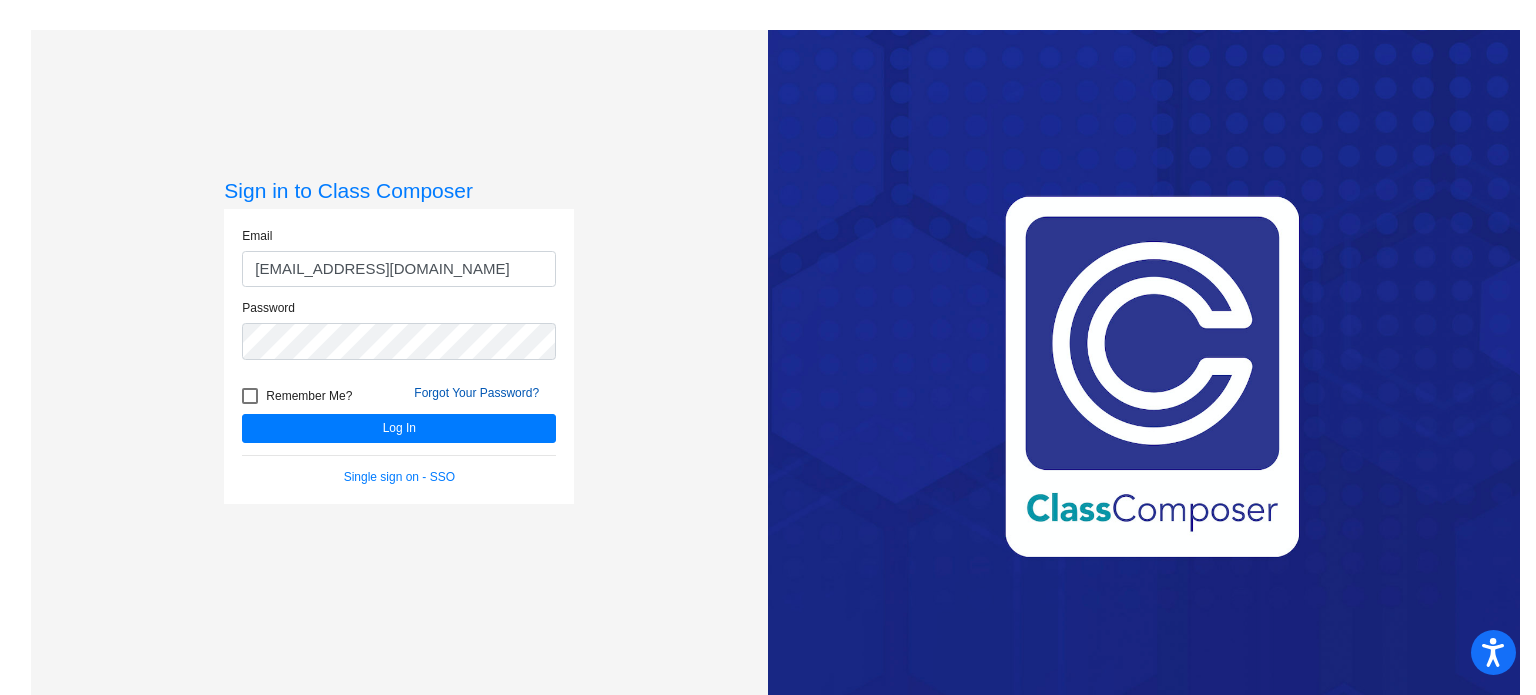 click on "Forgot Your Password?" 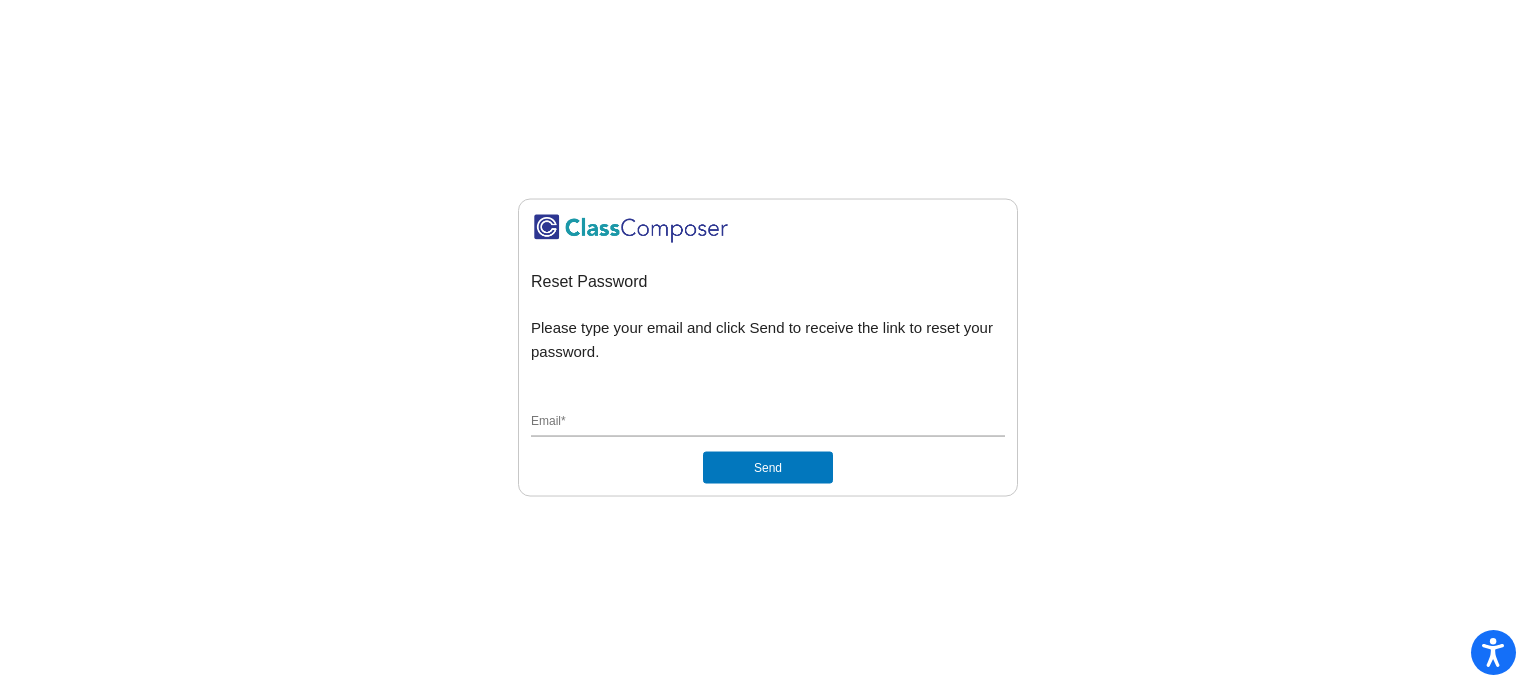 click on "Email  *" at bounding box center [768, 423] 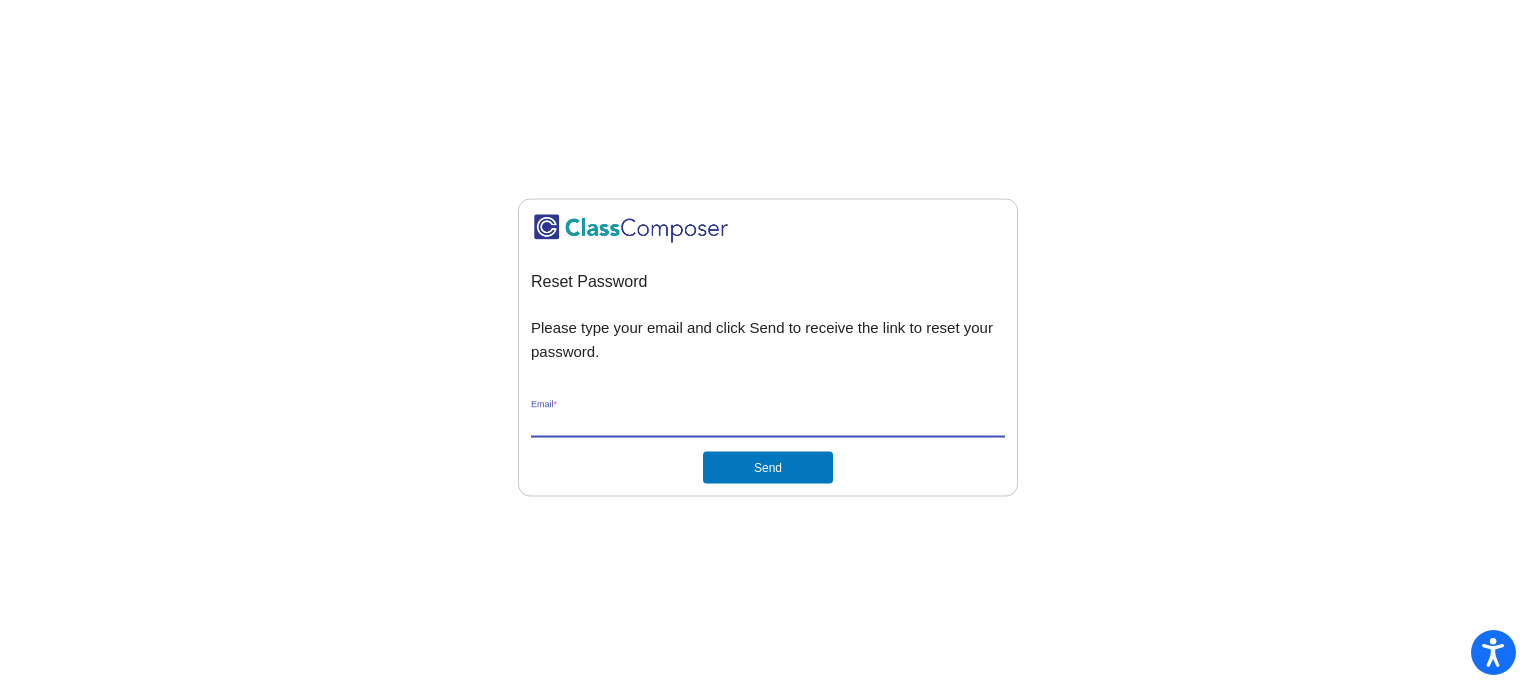 type on "[EMAIL_ADDRESS][DOMAIN_NAME]" 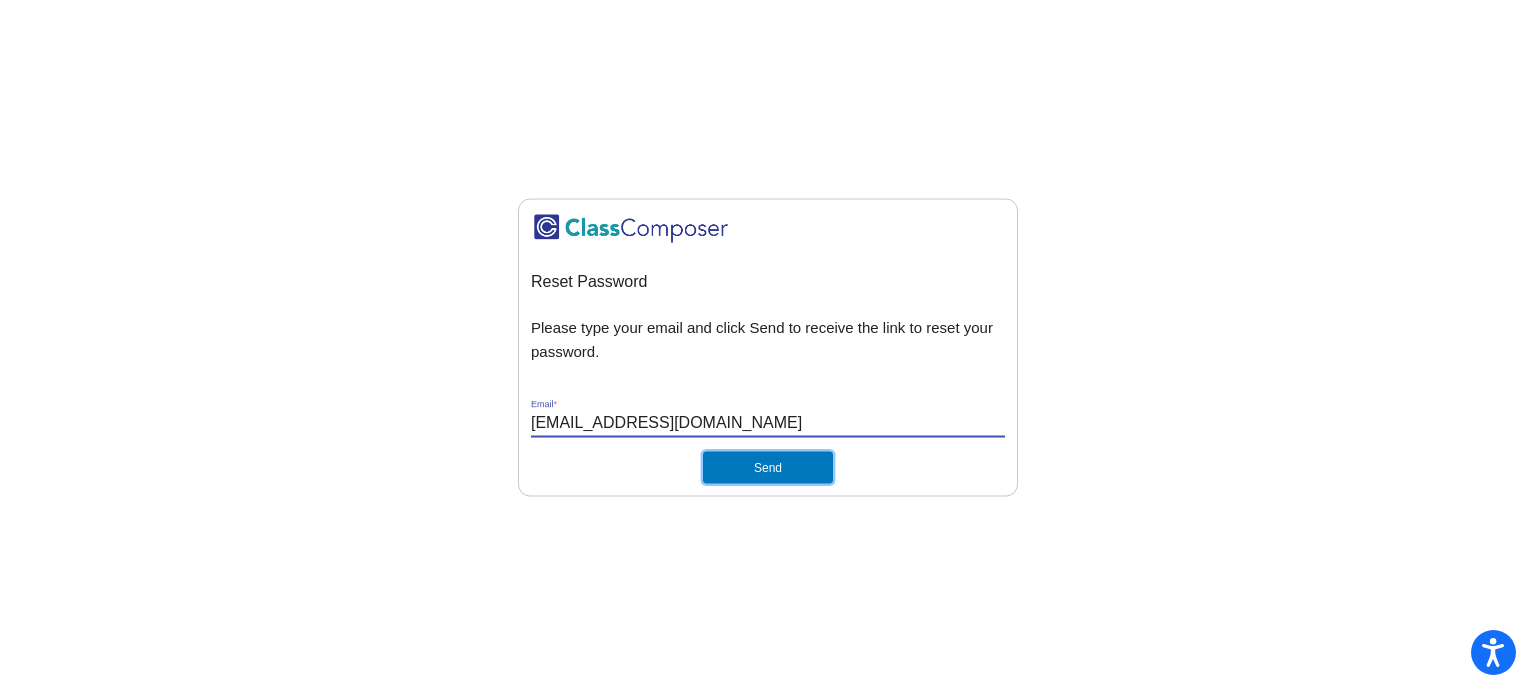 click on "Send" 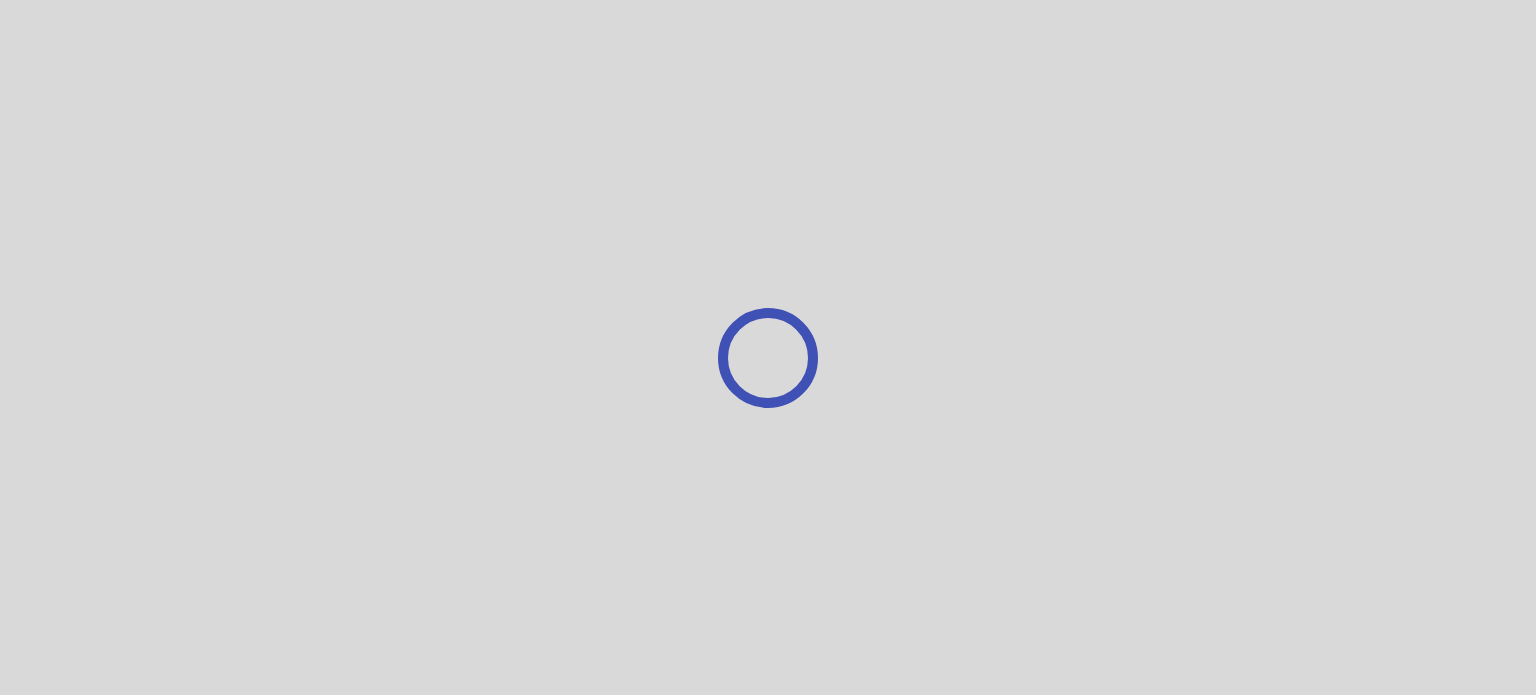 scroll, scrollTop: 0, scrollLeft: 0, axis: both 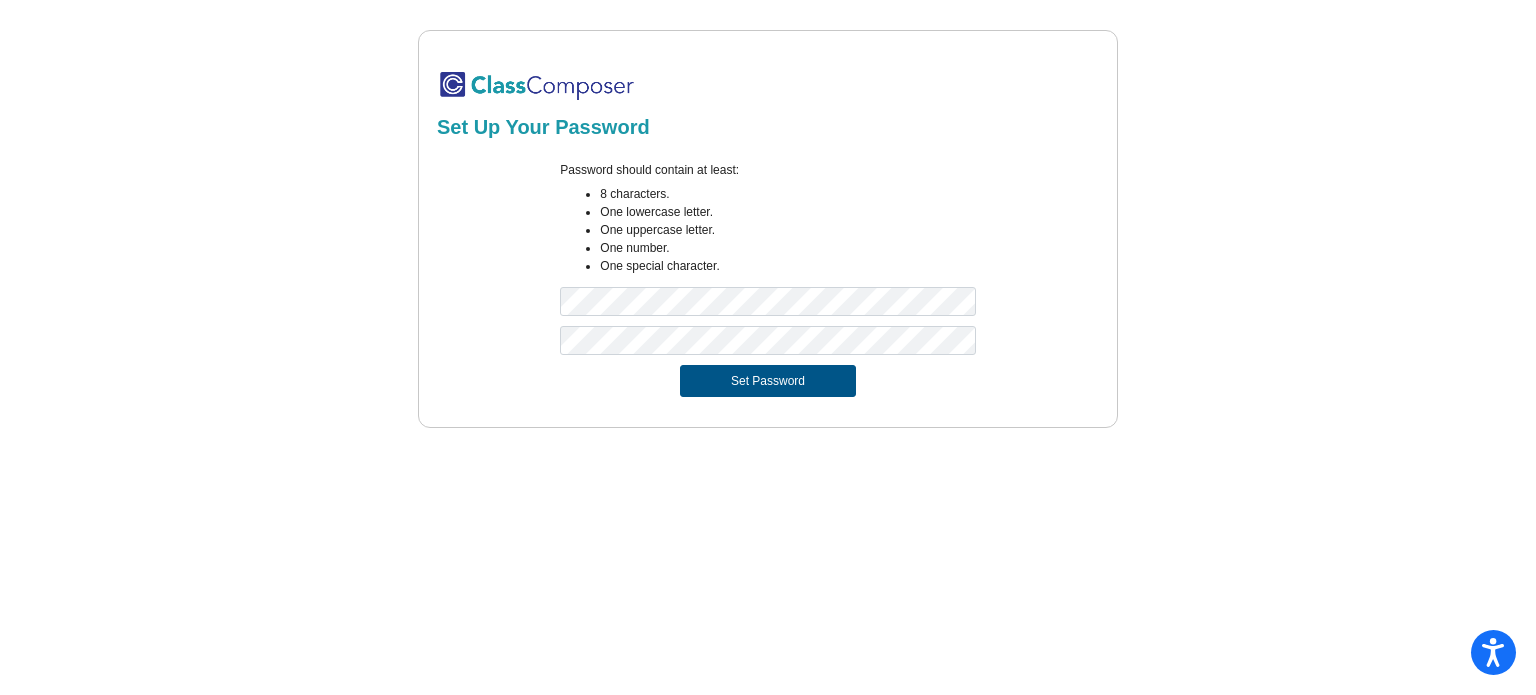 click on "Set Password" at bounding box center (768, 381) 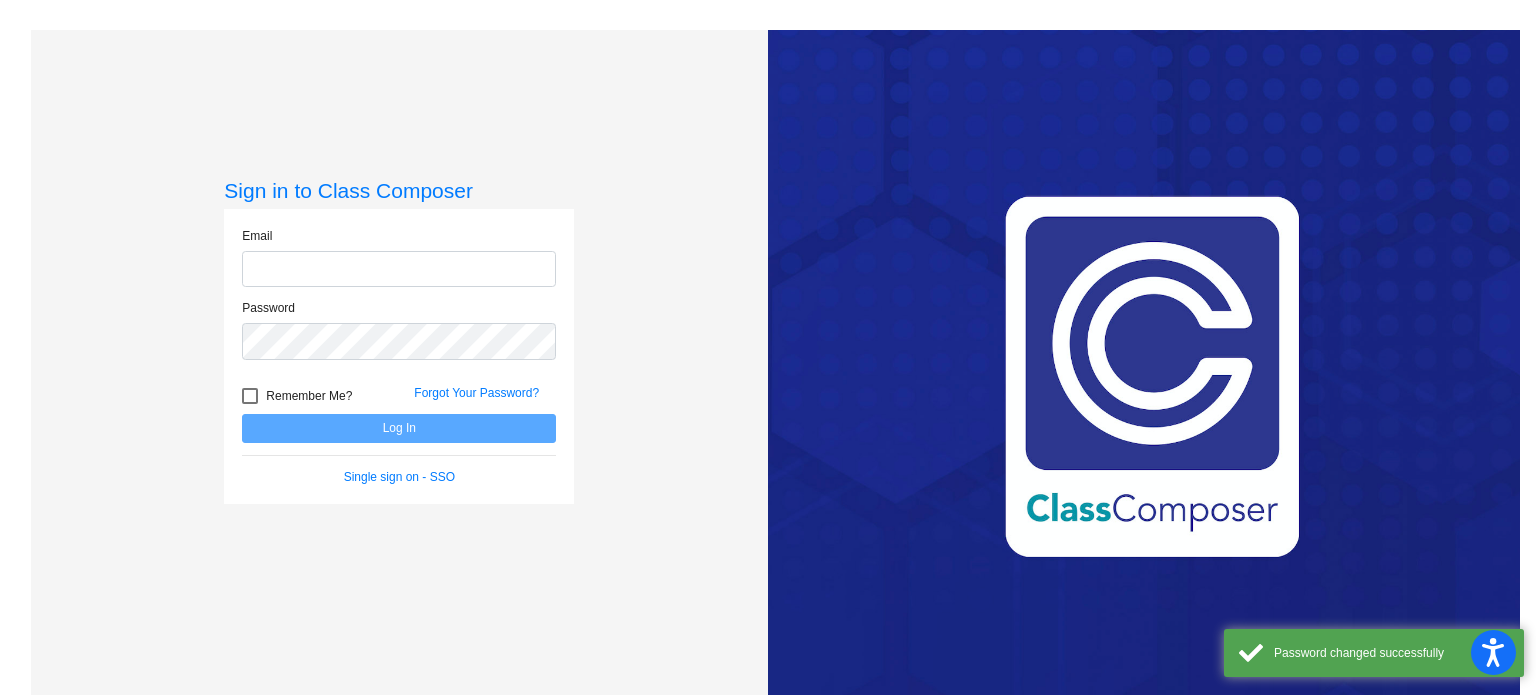 click 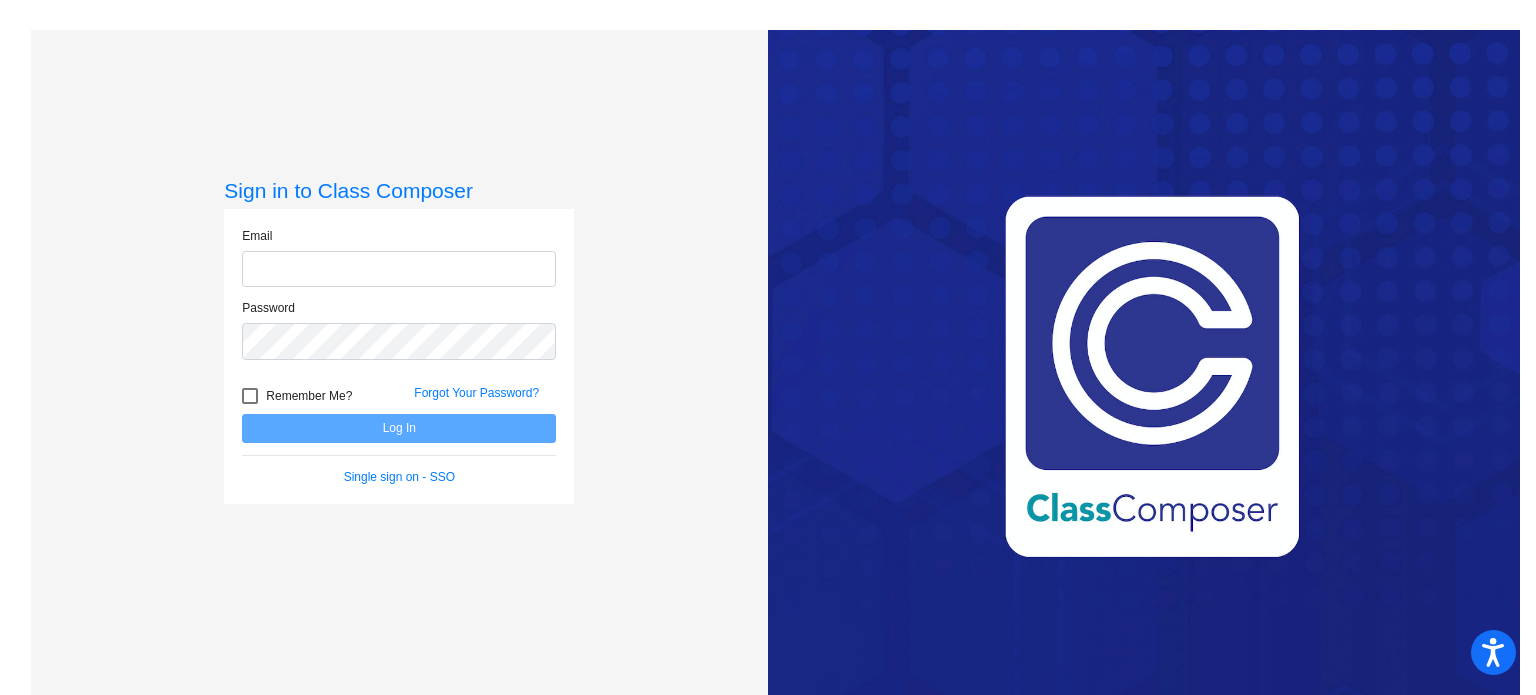 type on "[EMAIL_ADDRESS][DOMAIN_NAME]" 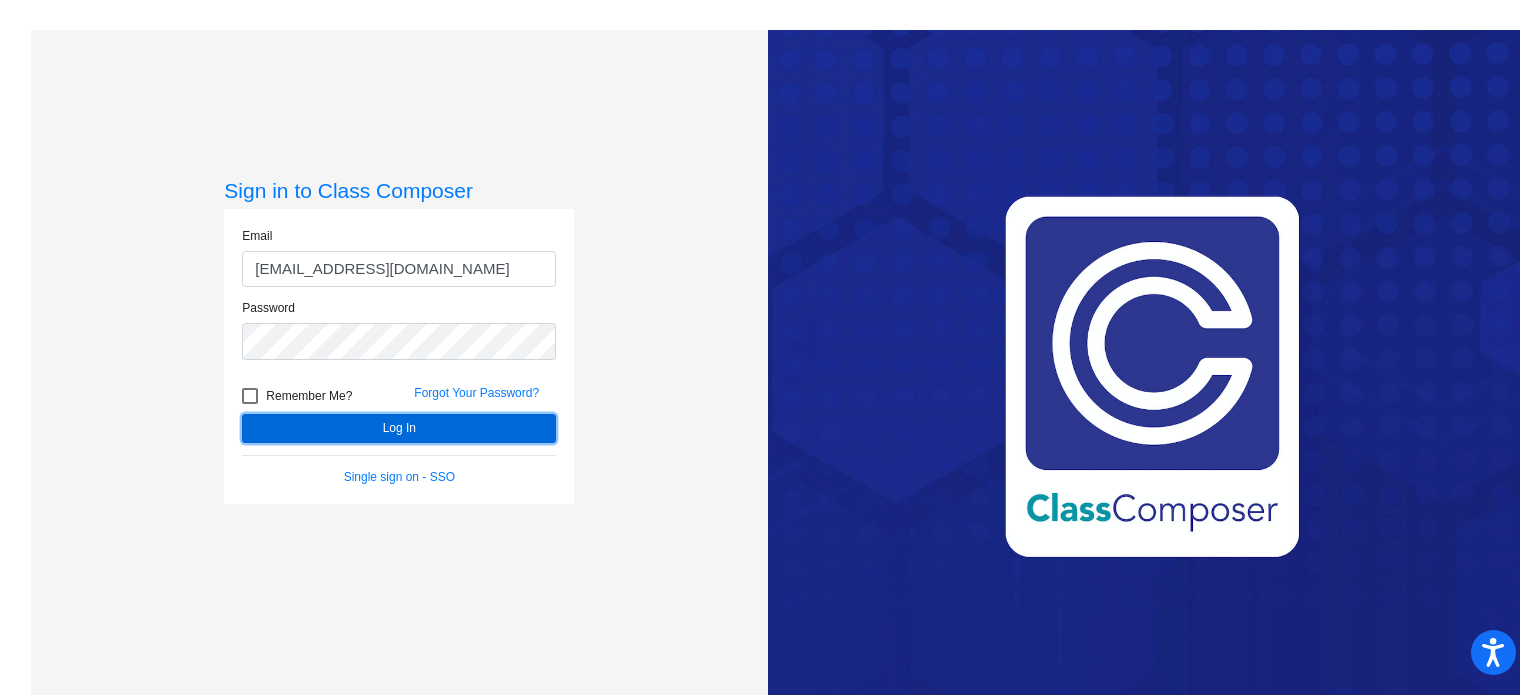 click on "Log In" 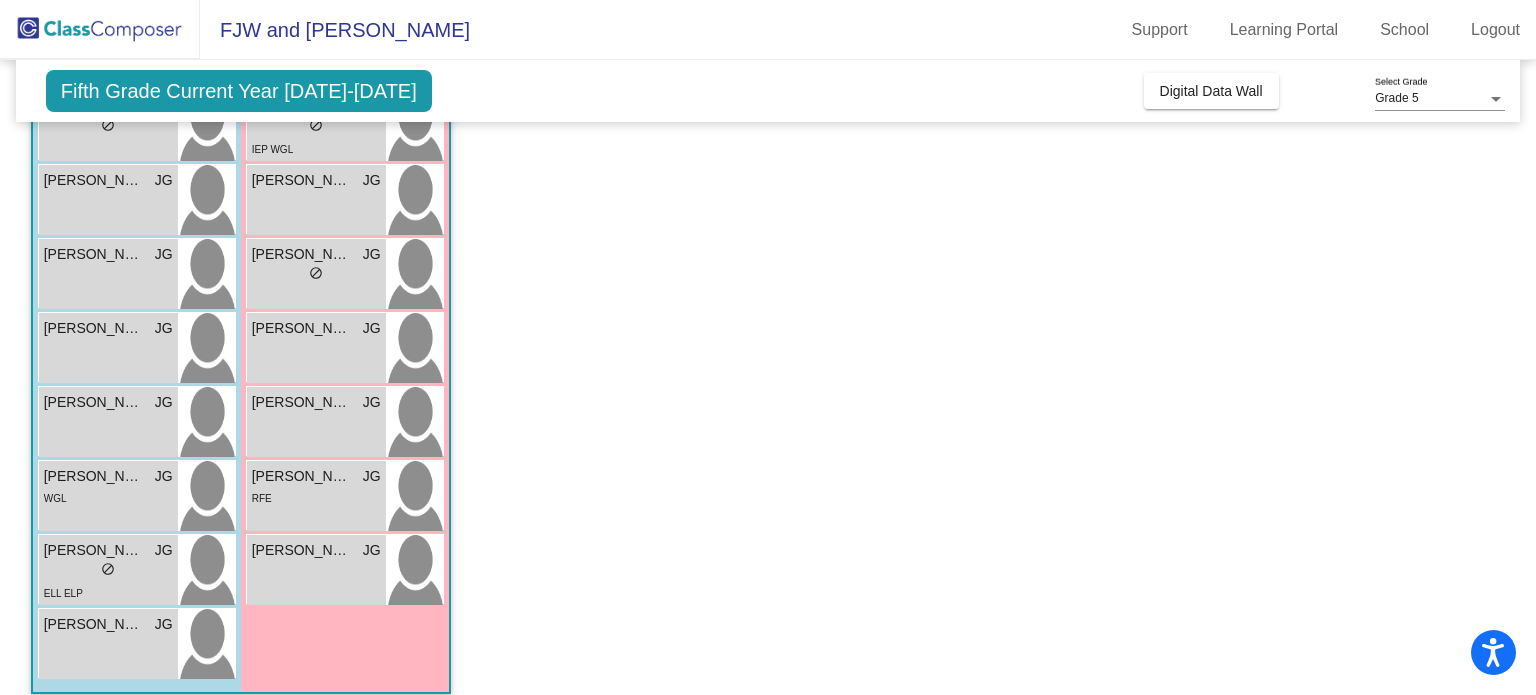 scroll, scrollTop: 607, scrollLeft: 0, axis: vertical 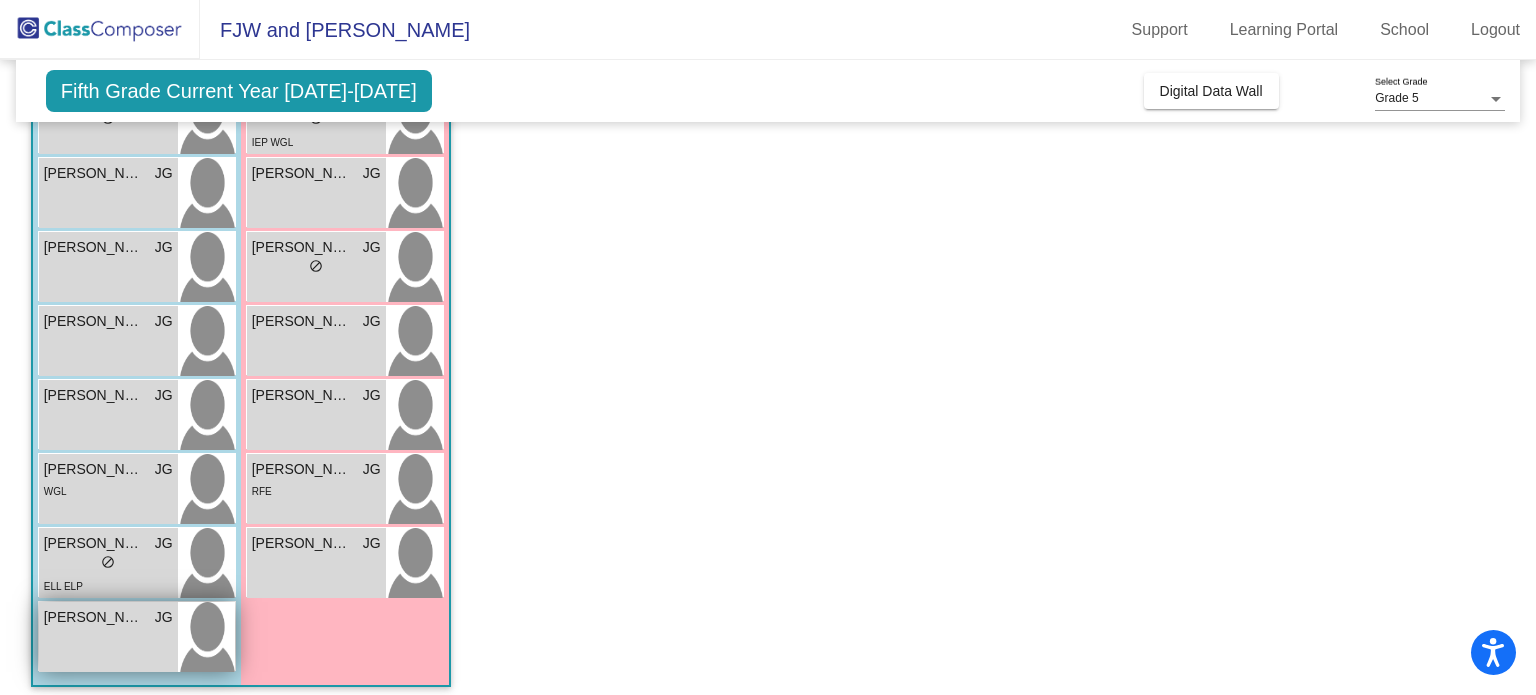 click on "[PERSON_NAME]" at bounding box center (94, 617) 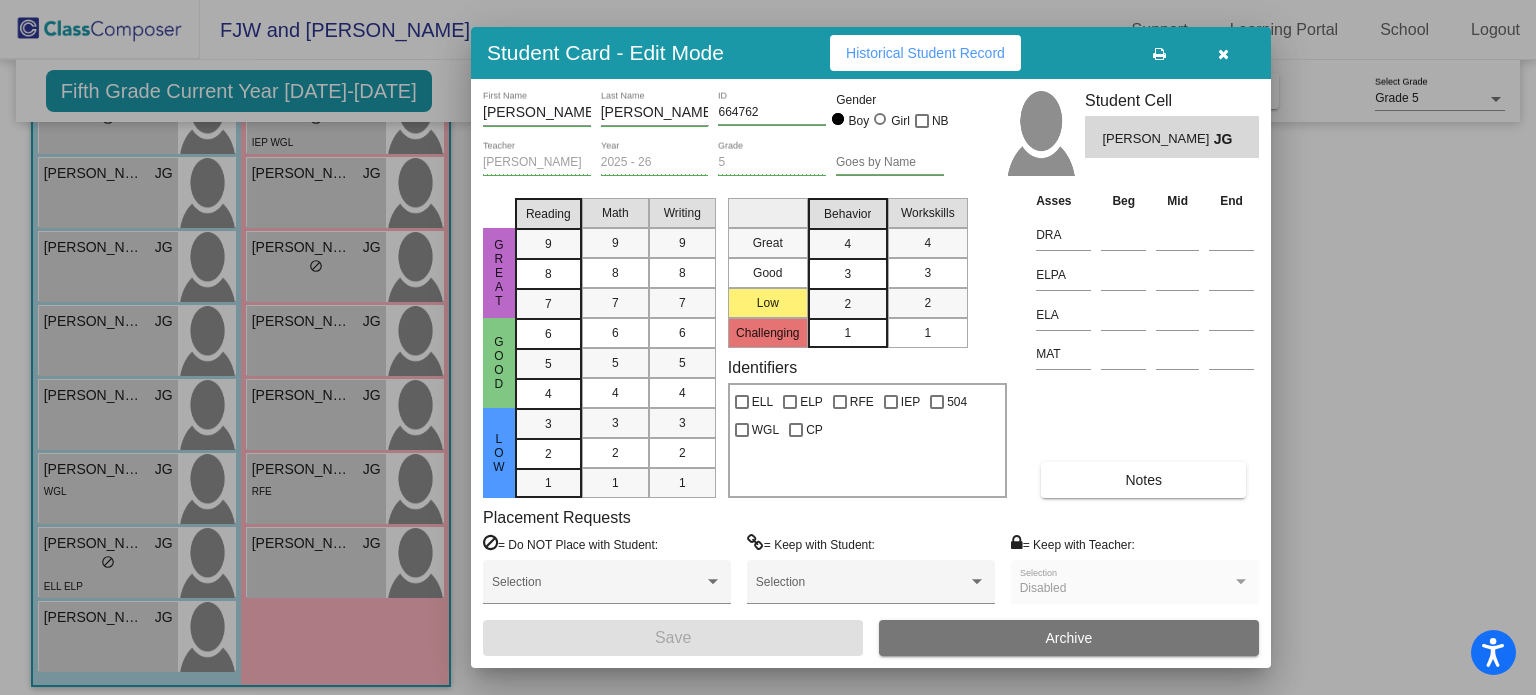 click at bounding box center (1223, 54) 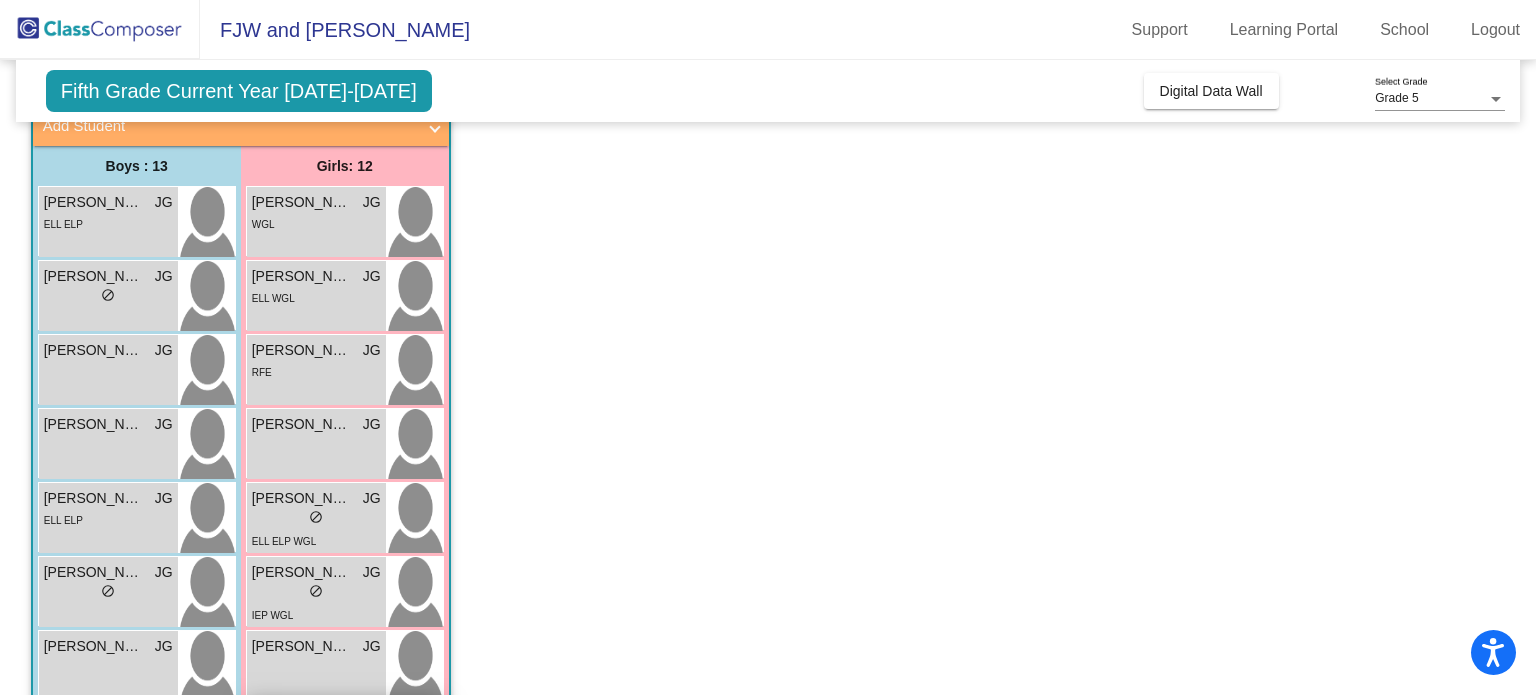 scroll, scrollTop: 0, scrollLeft: 0, axis: both 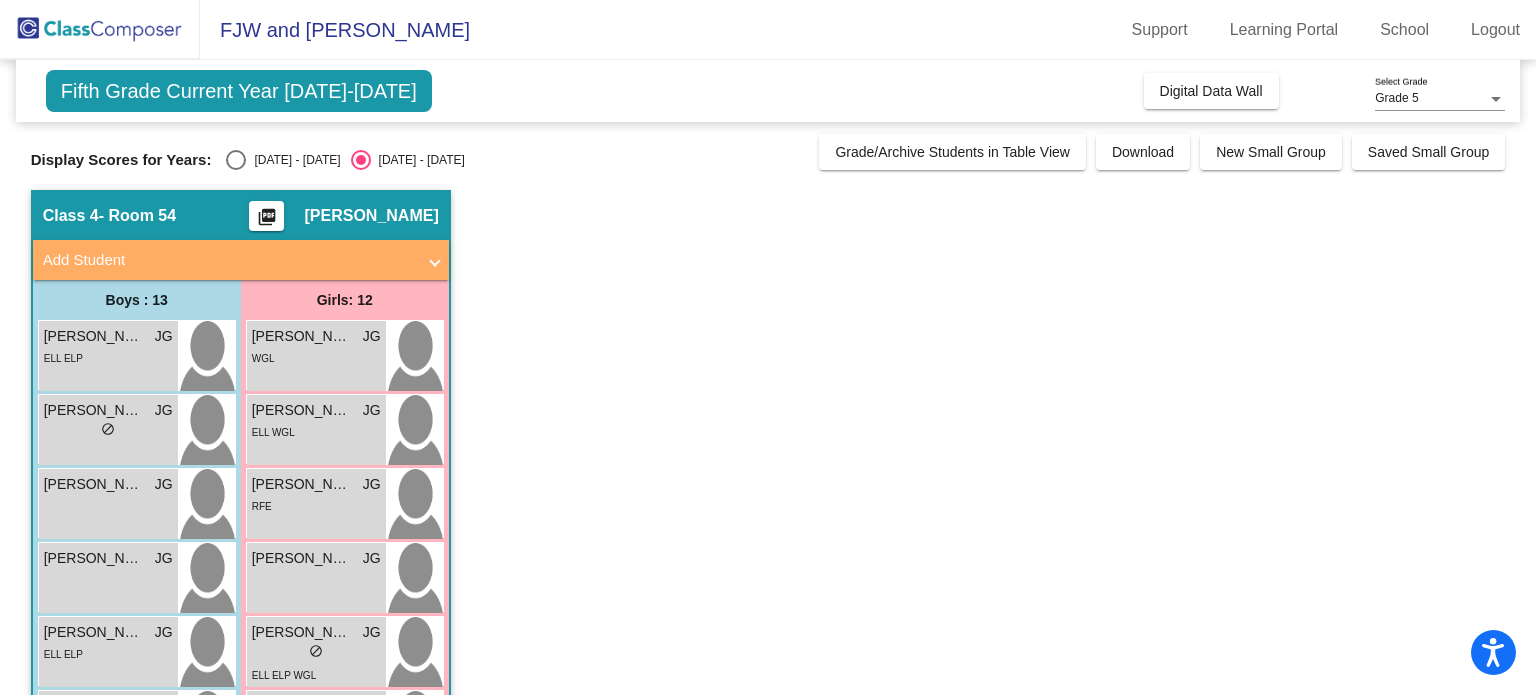 click on "picture_as_pdf" 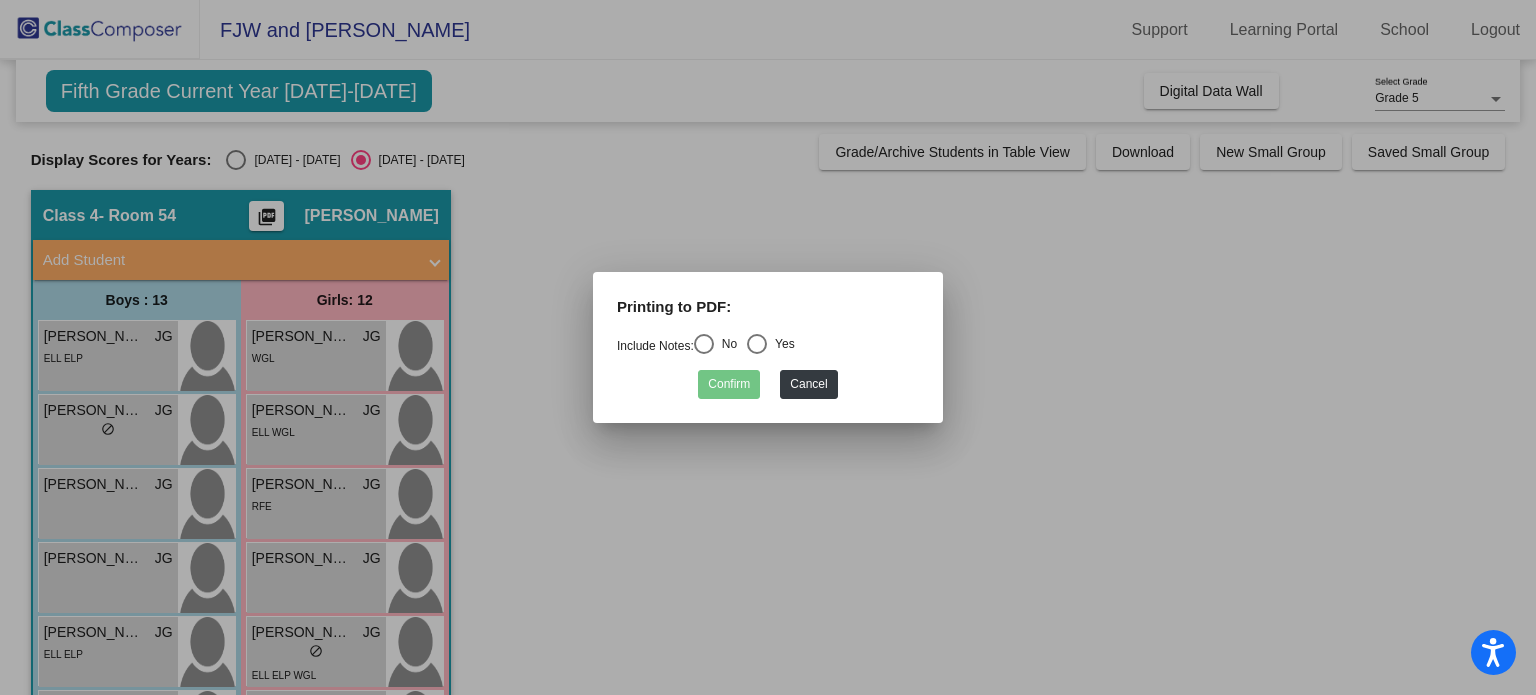 click at bounding box center (768, 347) 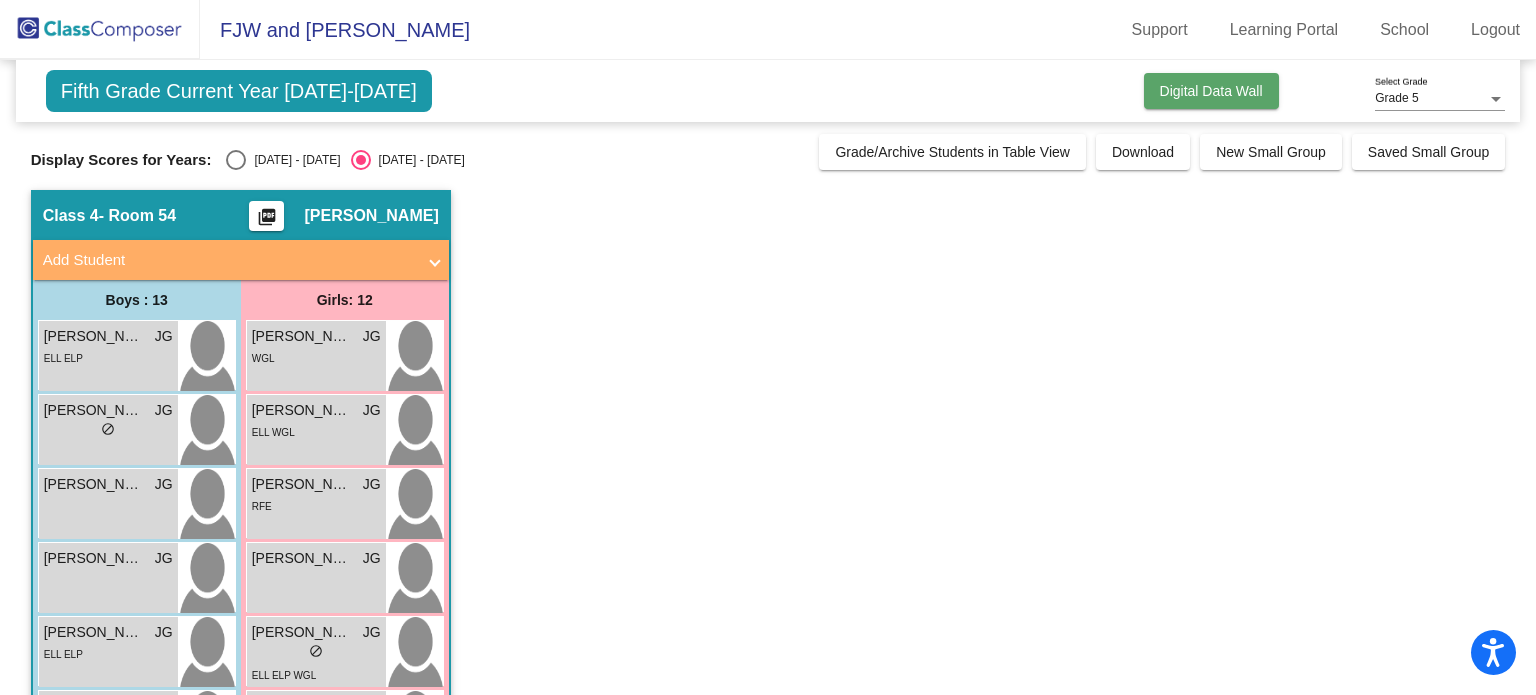 click on "Digital Data Wall" 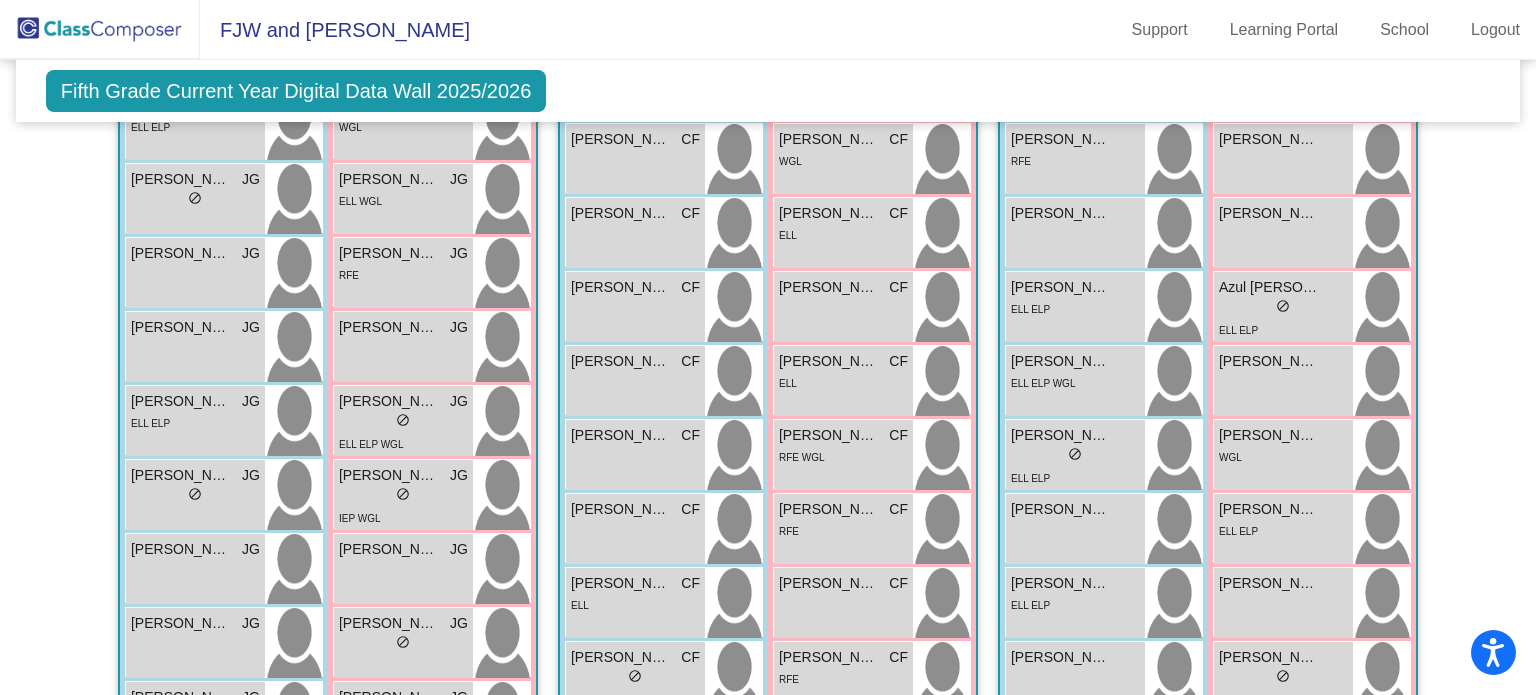 scroll, scrollTop: 1776, scrollLeft: 0, axis: vertical 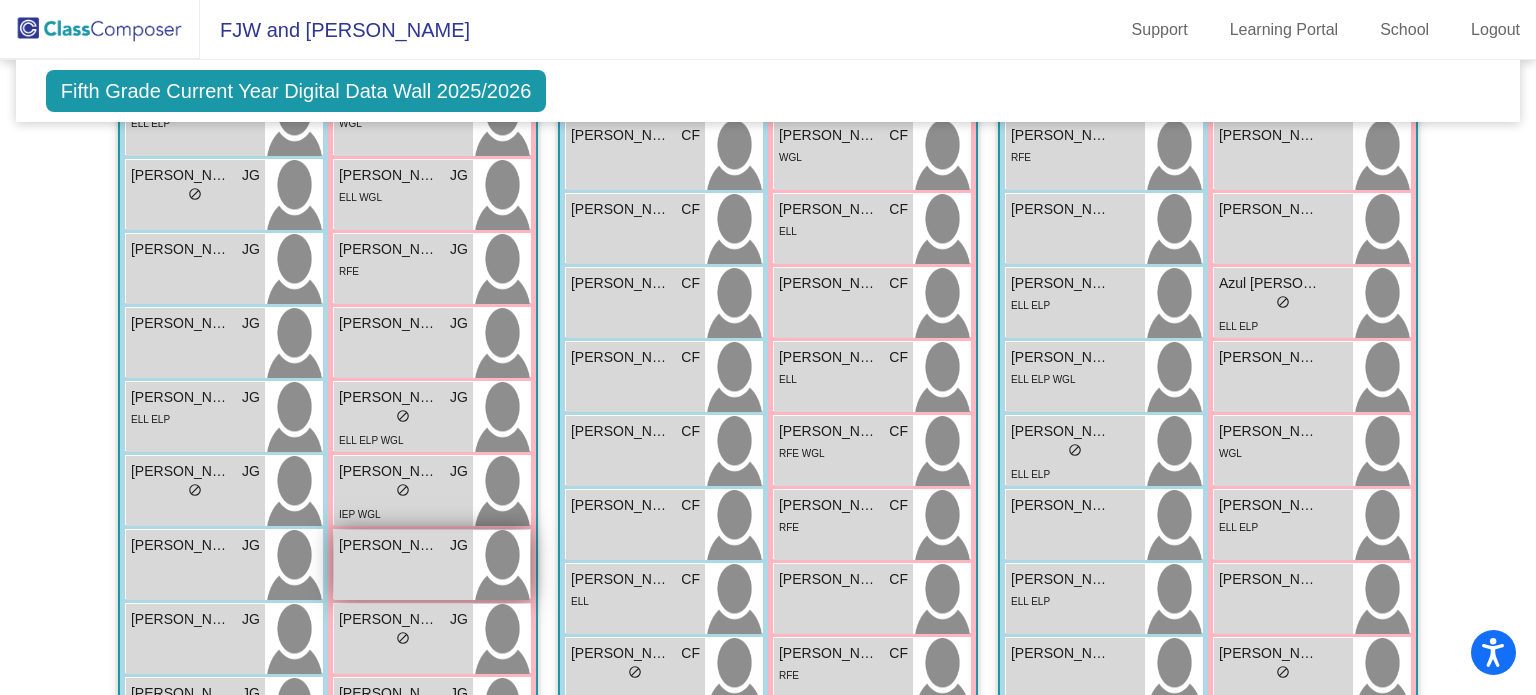 click on "[PERSON_NAME]" at bounding box center [389, 545] 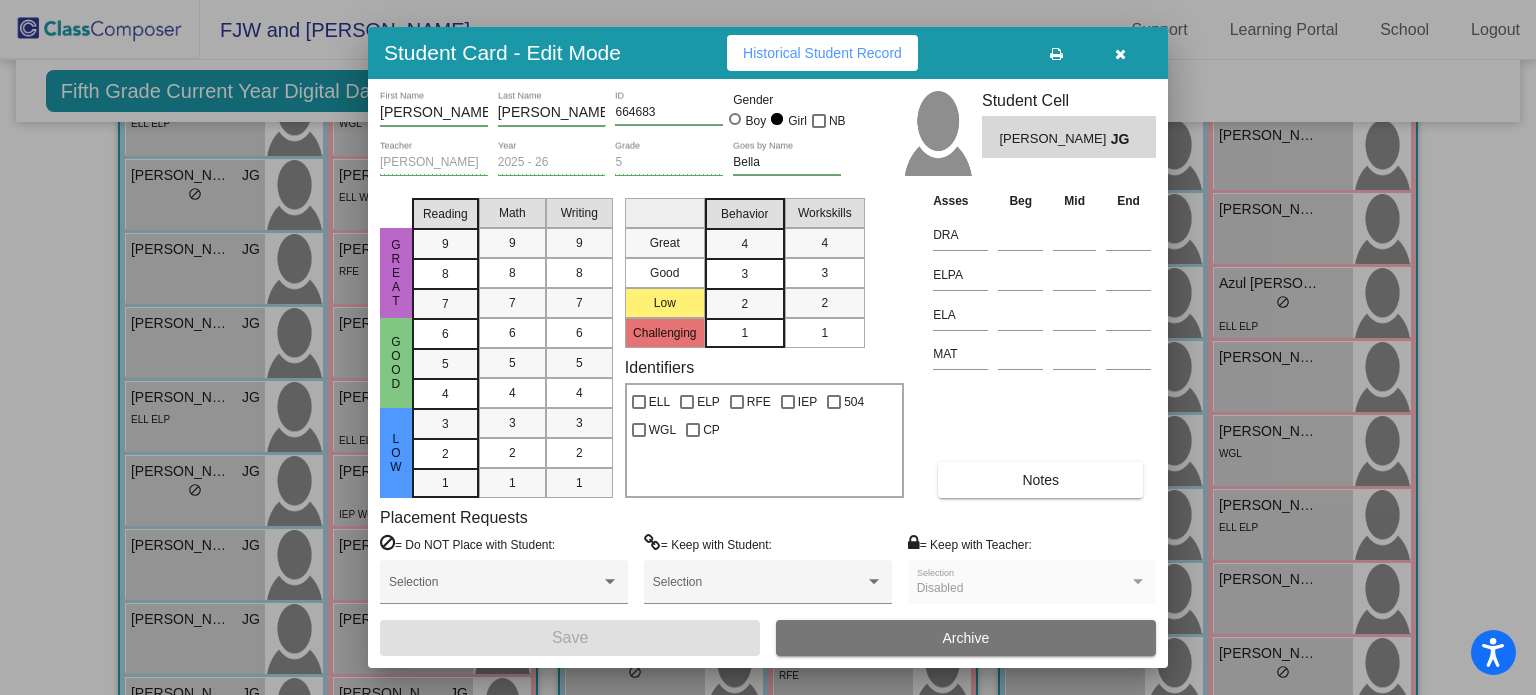 click at bounding box center [1120, 54] 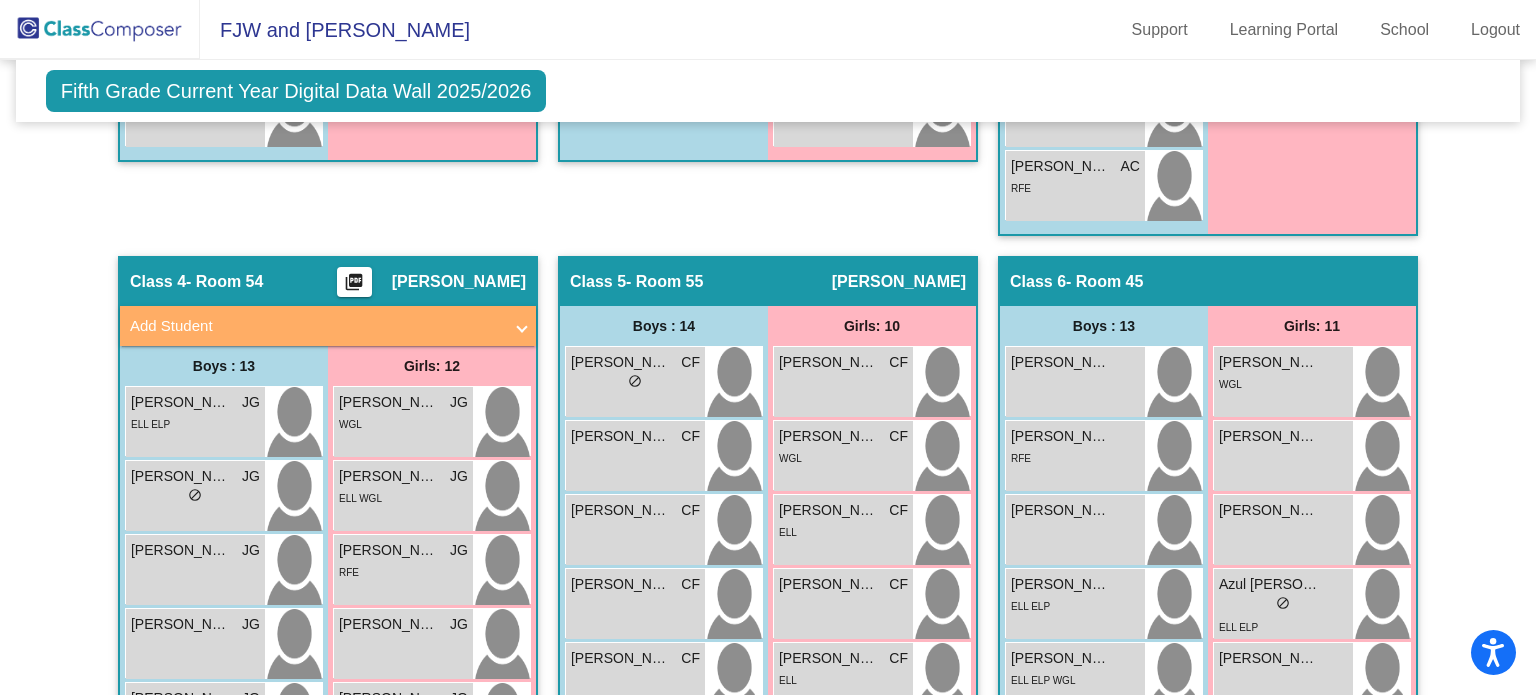 scroll, scrollTop: 1472, scrollLeft: 0, axis: vertical 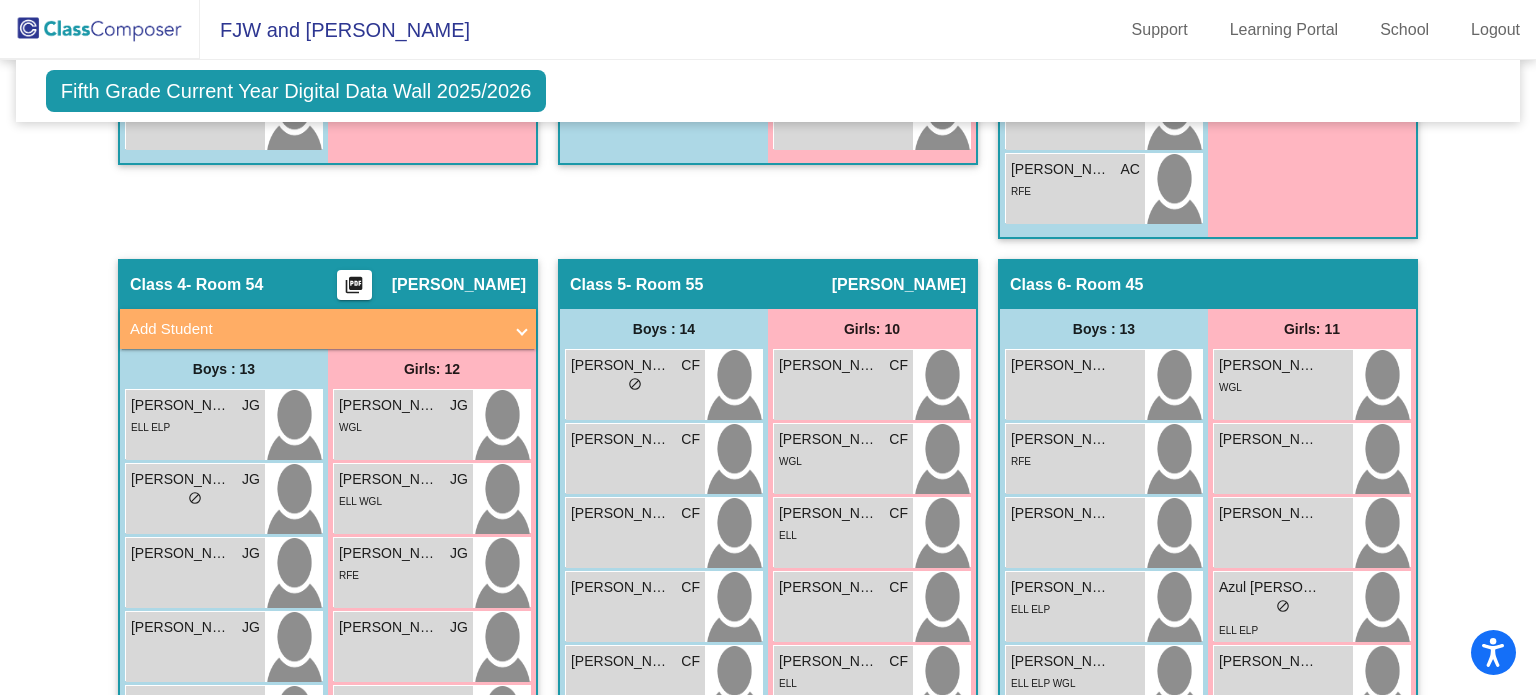 click on "Class 4   - Room 54  picture_as_pdf [PERSON_NAME]" 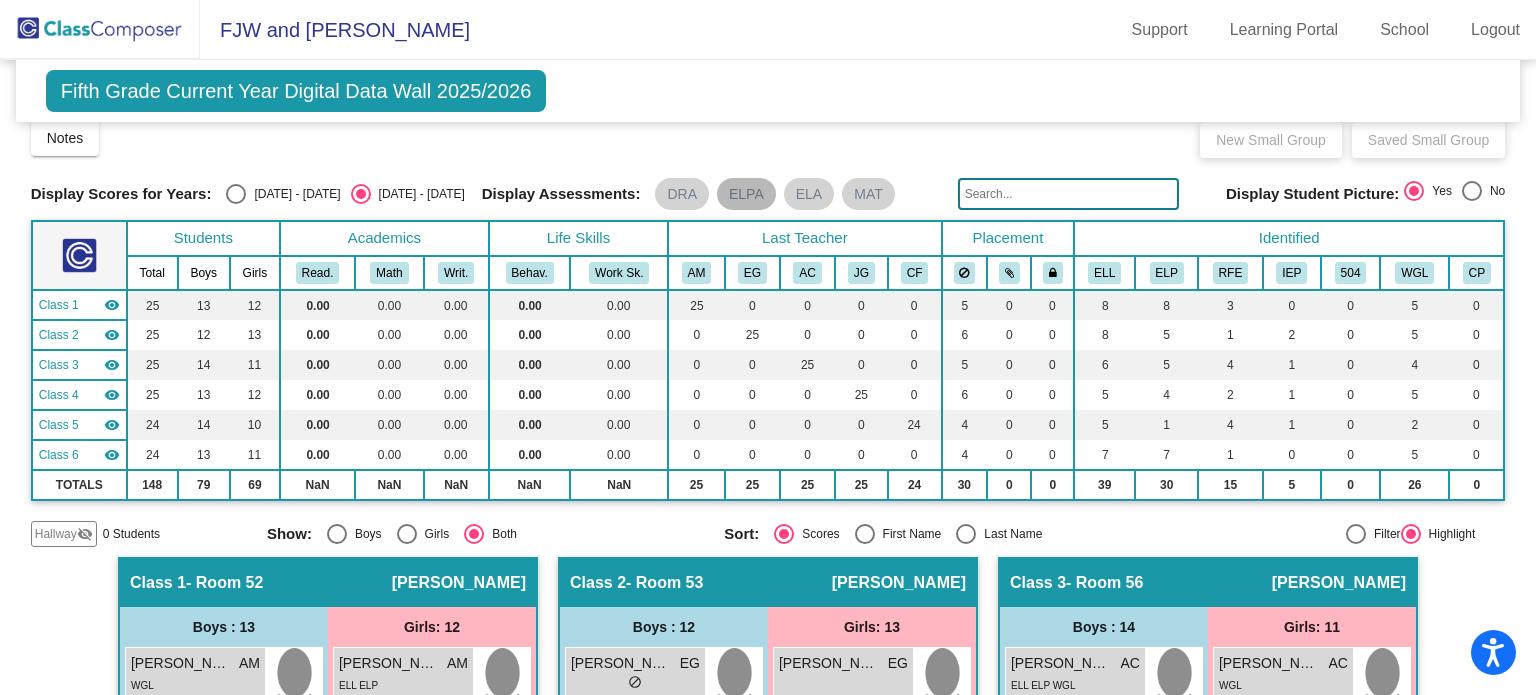 scroll, scrollTop: 0, scrollLeft: 0, axis: both 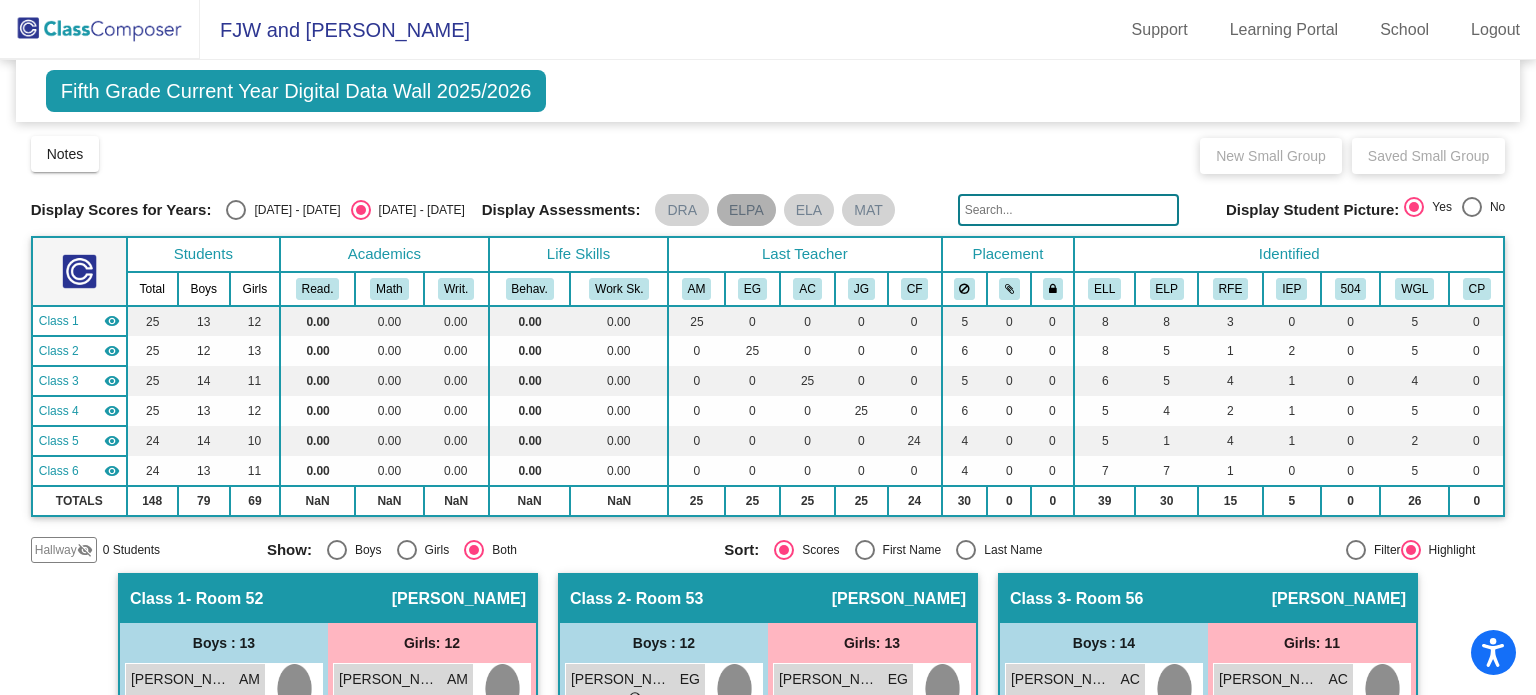 click on "ELPA" at bounding box center [746, 210] 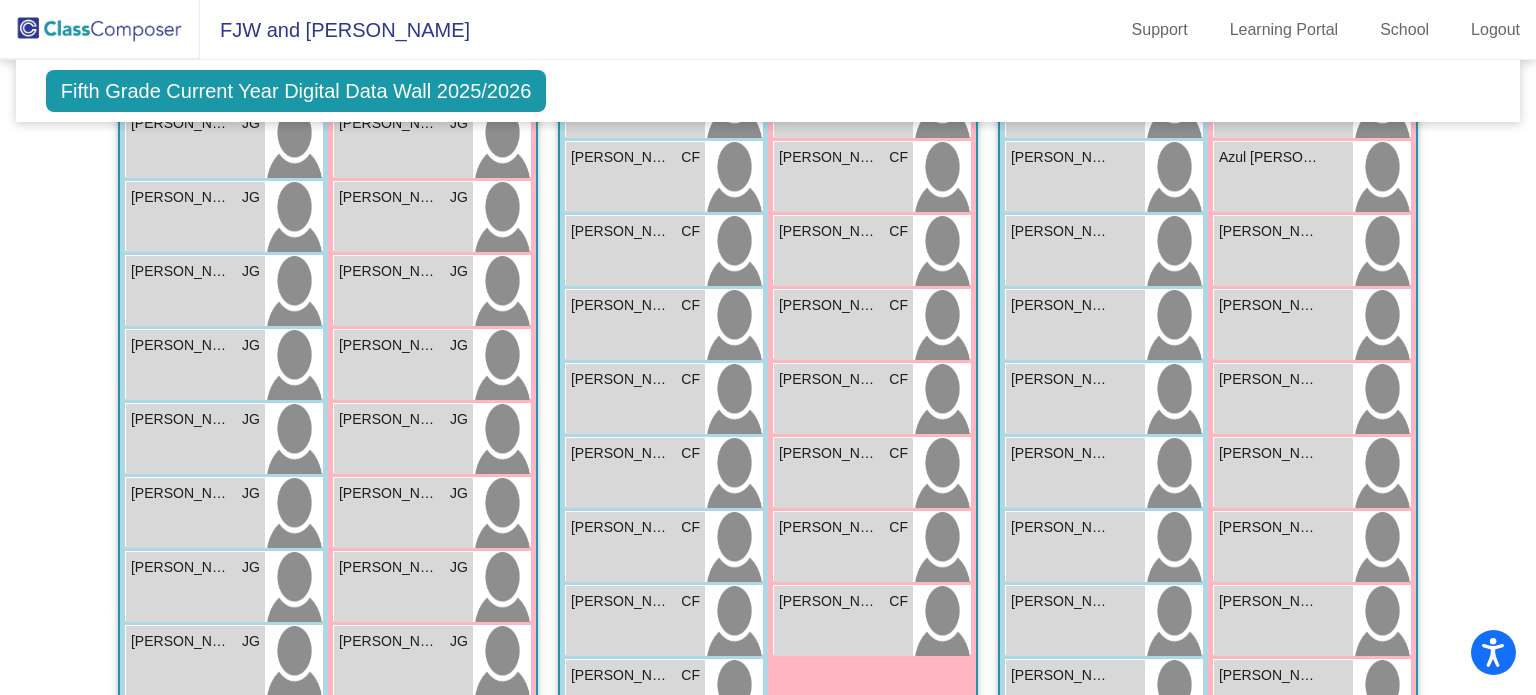 scroll, scrollTop: 1908, scrollLeft: 0, axis: vertical 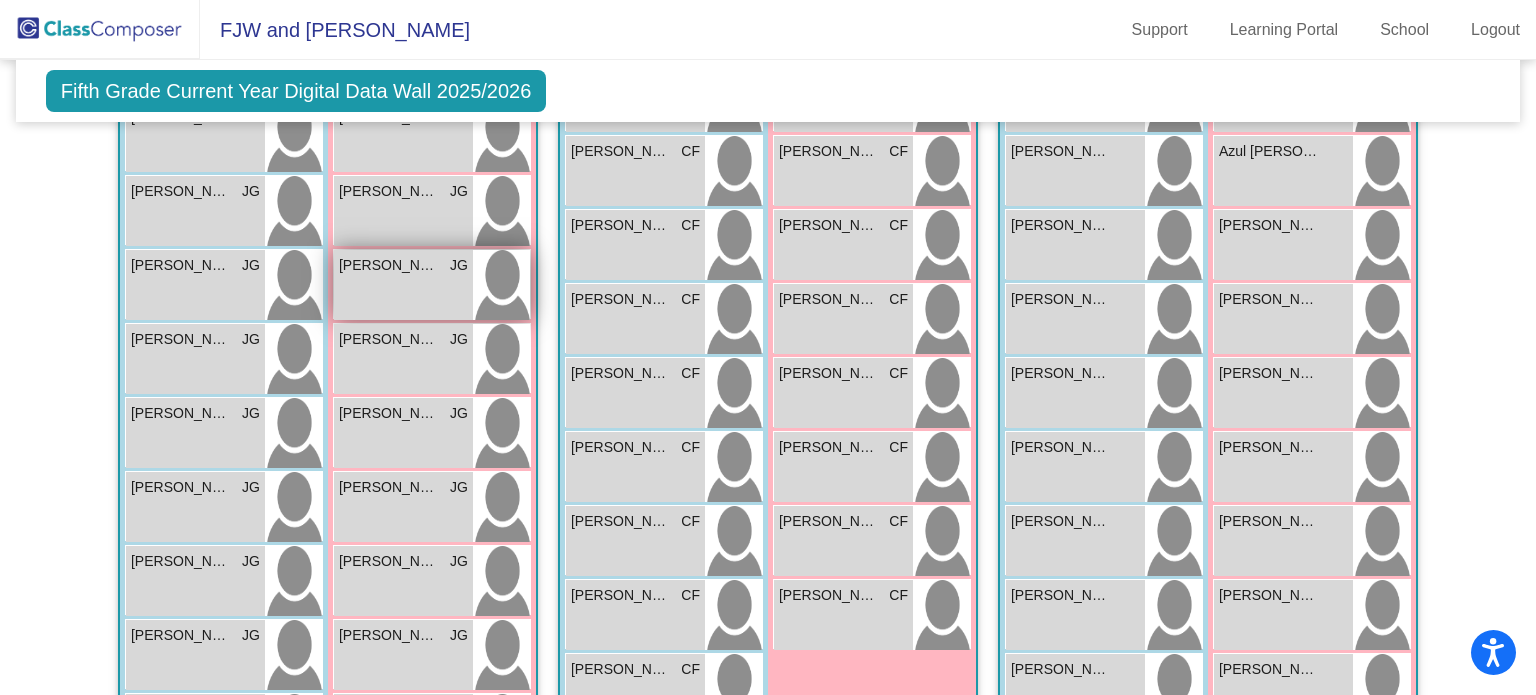 click on "[PERSON_NAME] [PERSON_NAME] lock do_not_disturb_alt ELL ELP WGL" at bounding box center [403, 285] 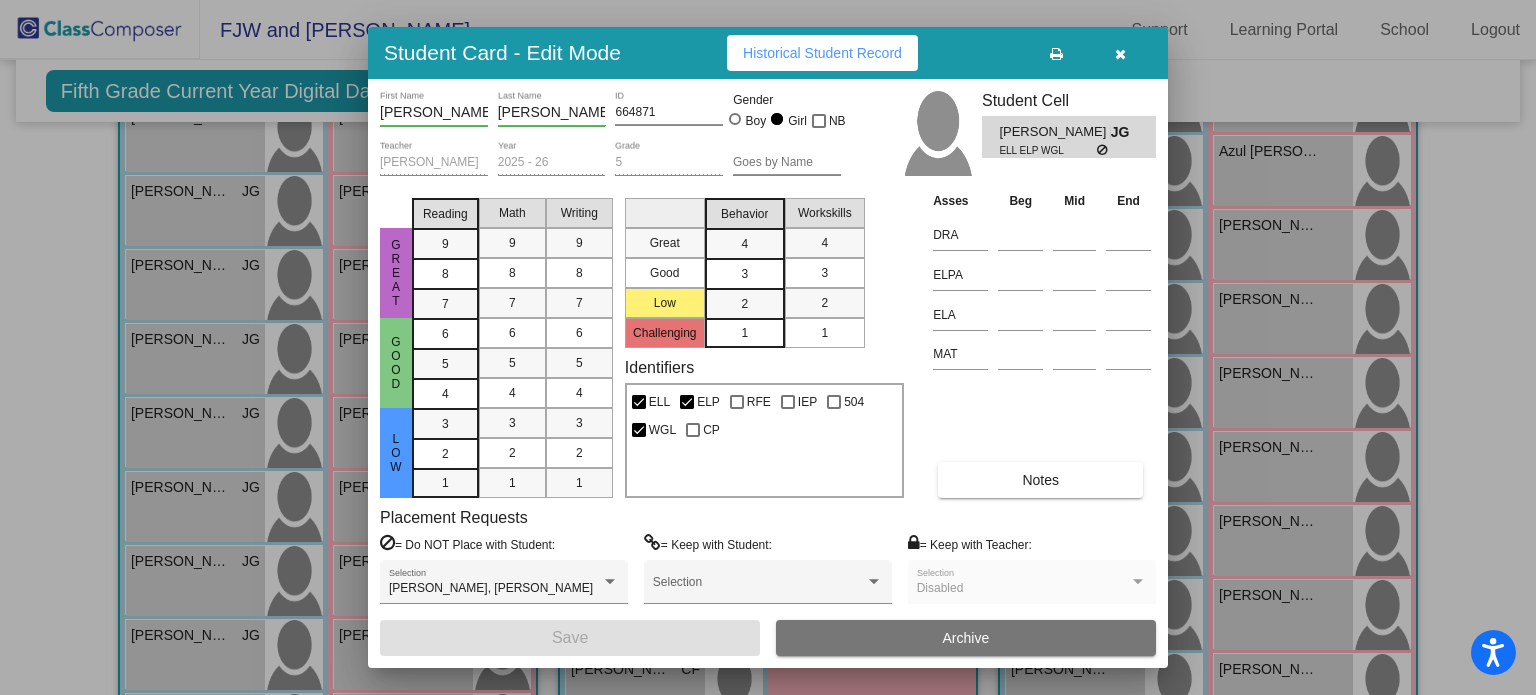 click at bounding box center (1120, 54) 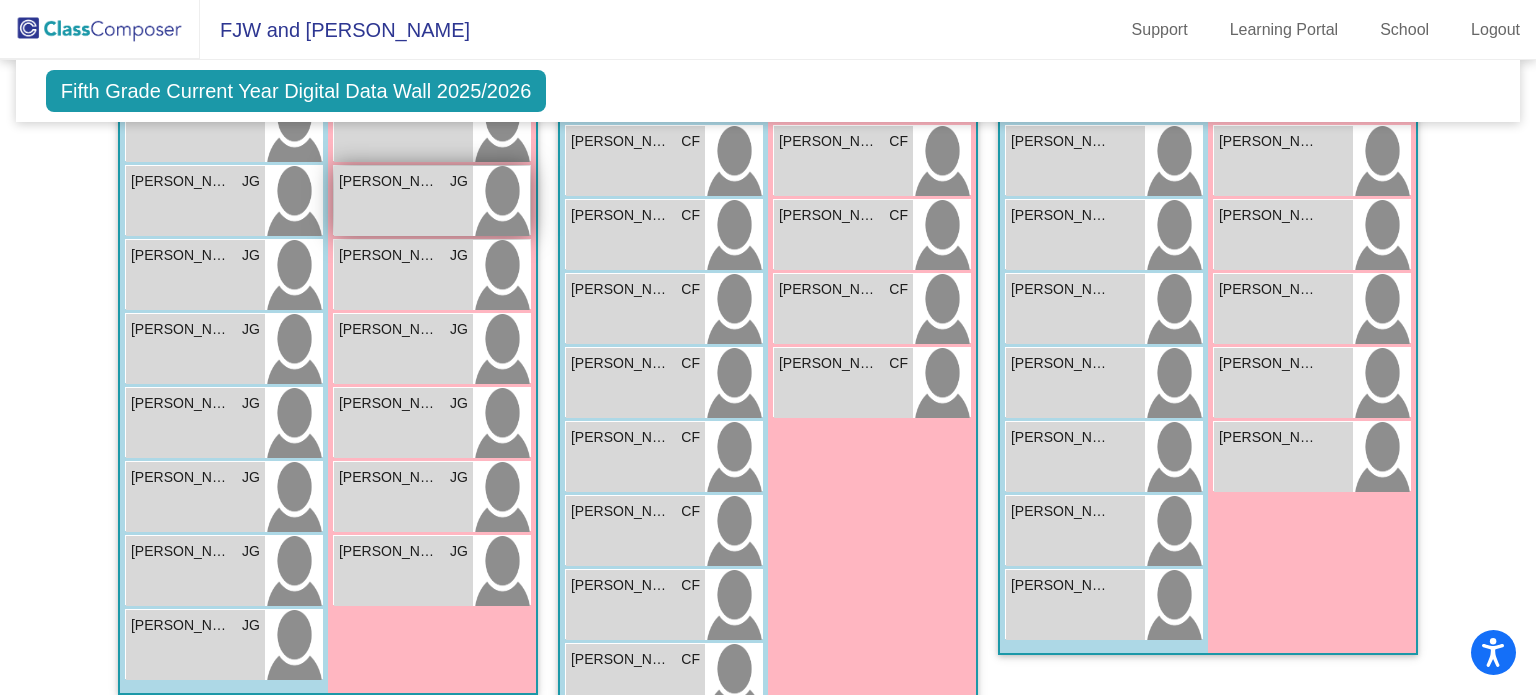 scroll, scrollTop: 2140, scrollLeft: 0, axis: vertical 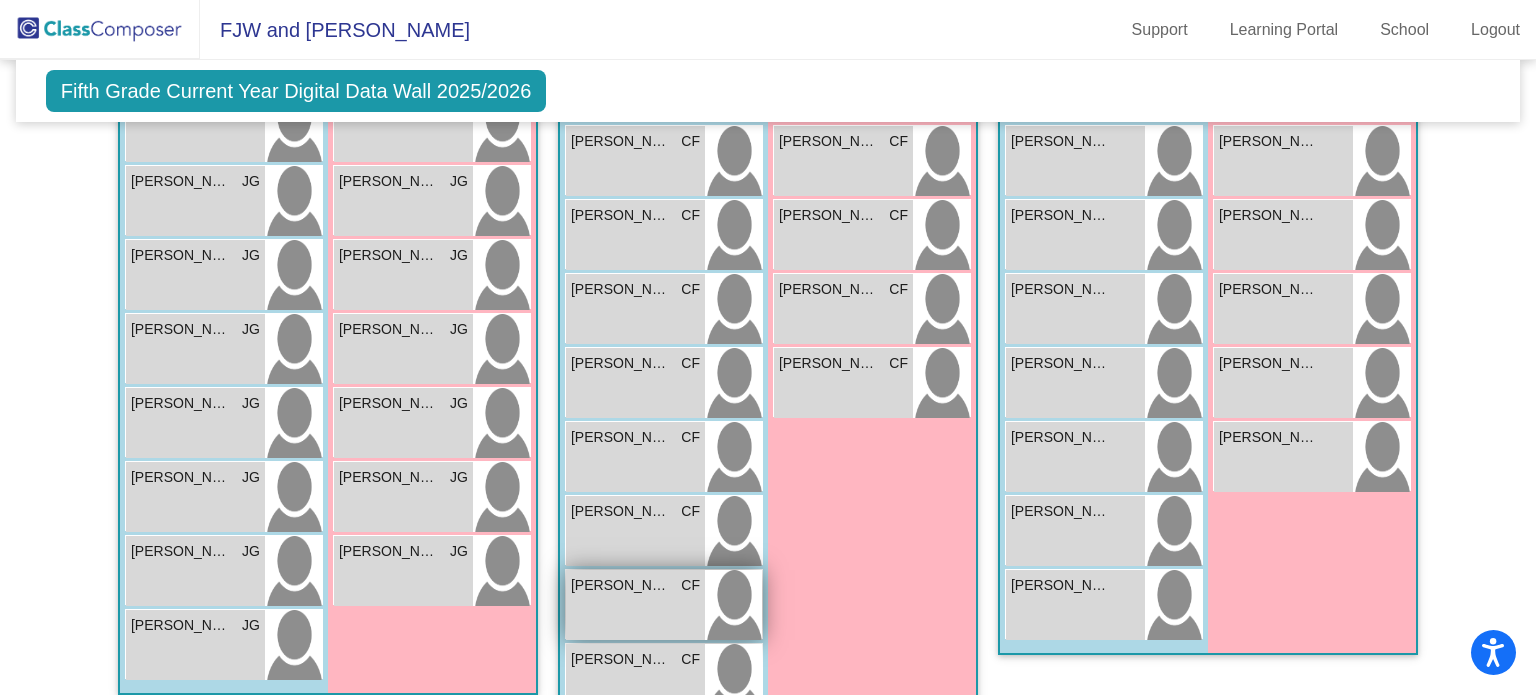 click on "[PERSON_NAME] CF lock do_not_disturb_alt" at bounding box center [635, 605] 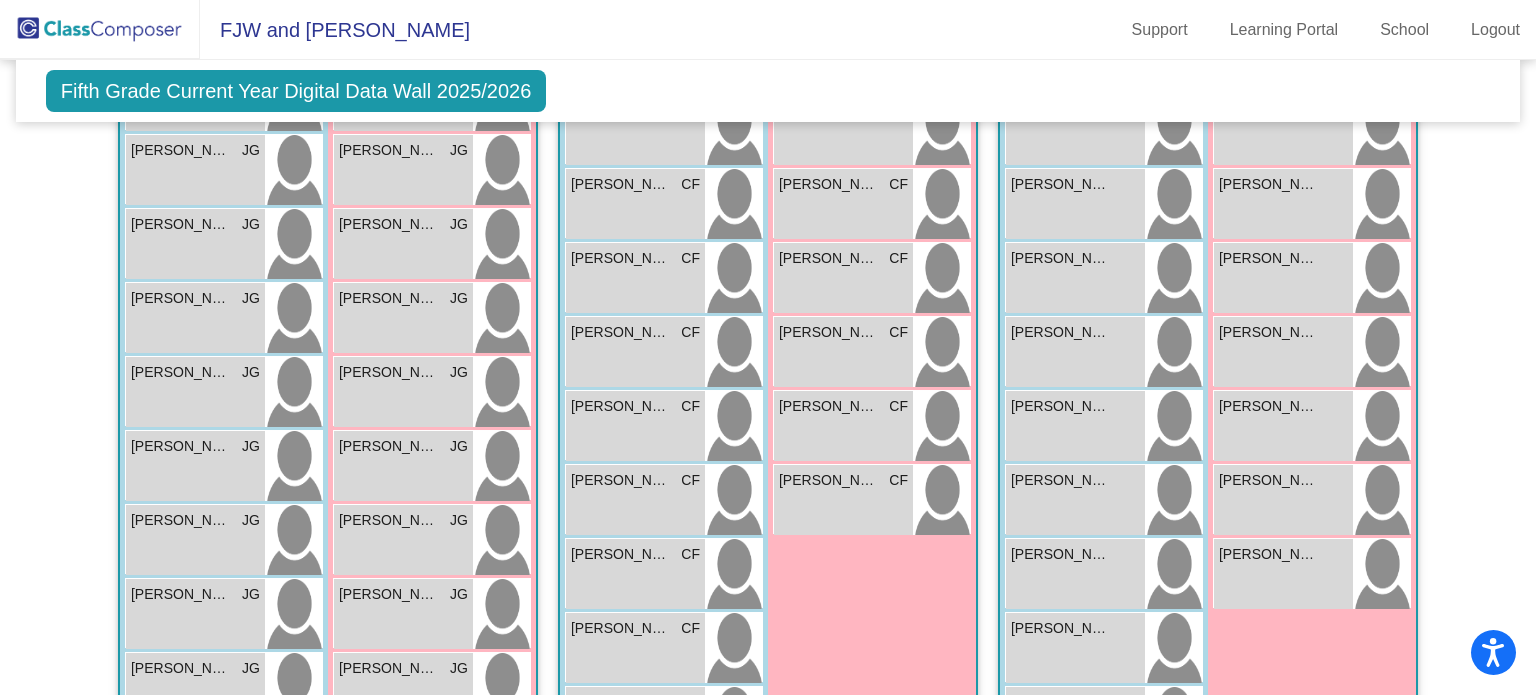 scroll, scrollTop: 2003, scrollLeft: 0, axis: vertical 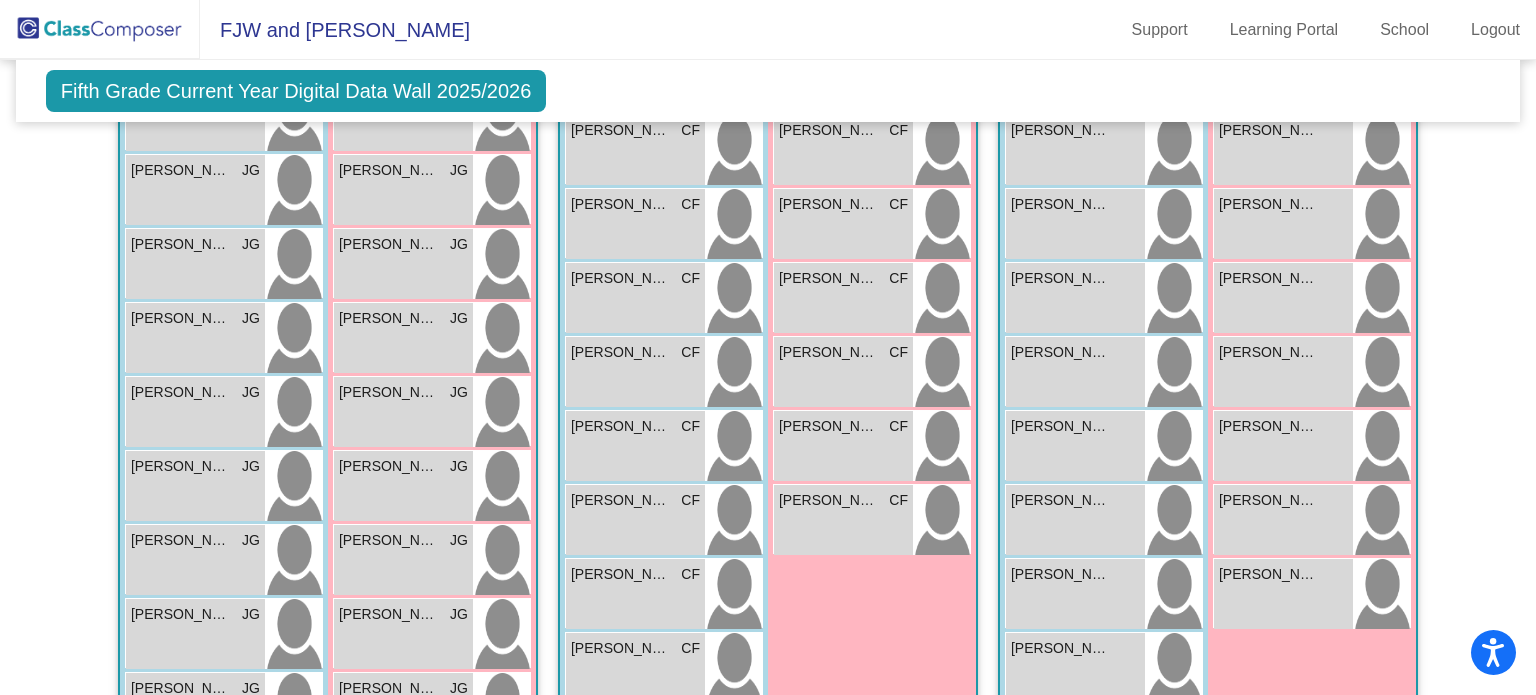 click on "Fifth Grade Current Year Digital Data Wall 2025/2026" 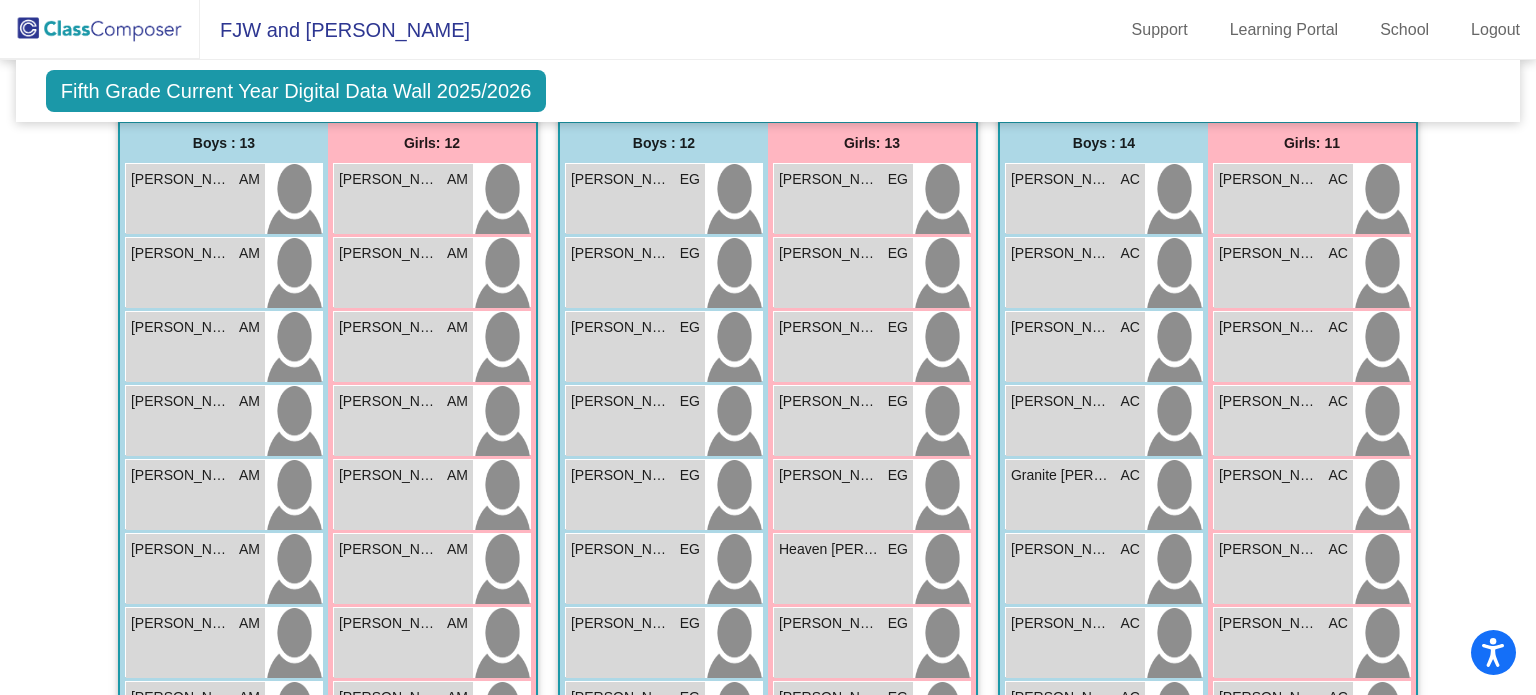 scroll, scrollTop: 0, scrollLeft: 0, axis: both 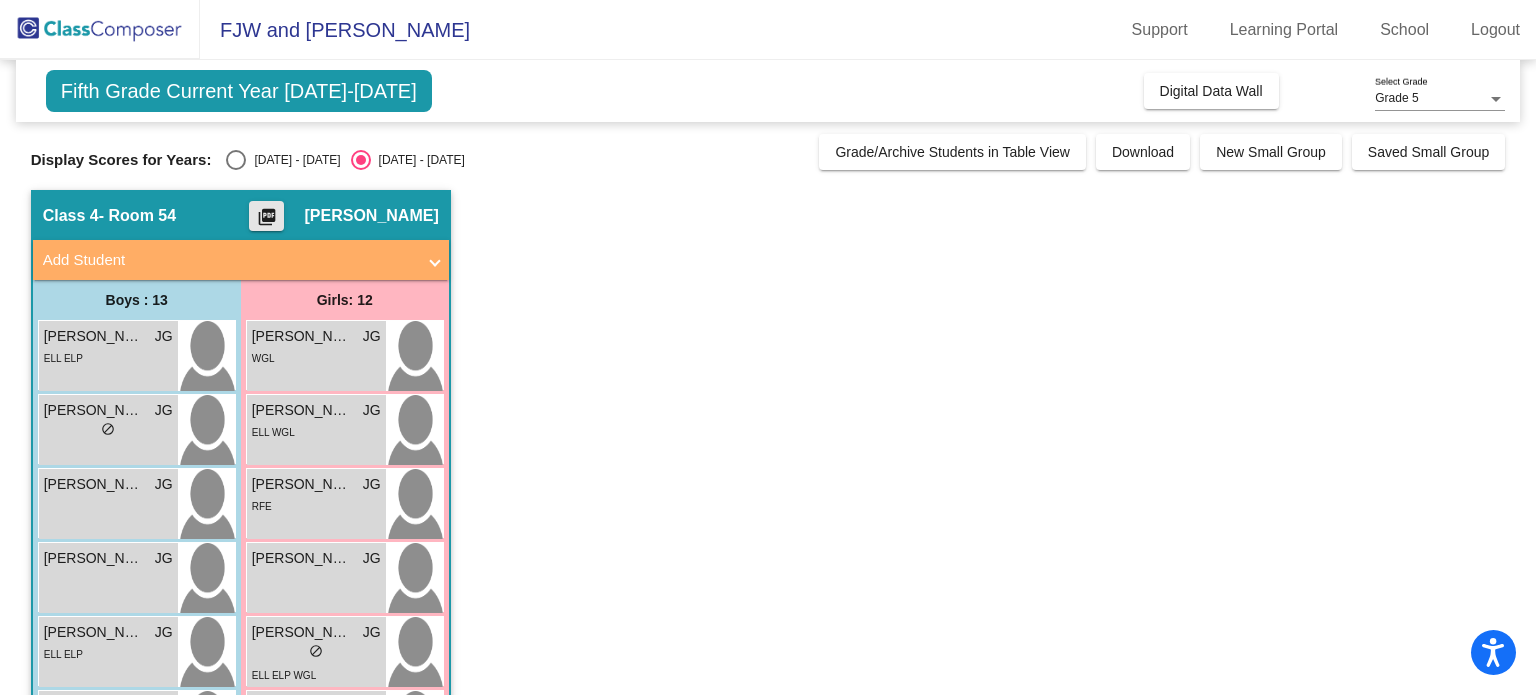 click on "picture_as_pdf" 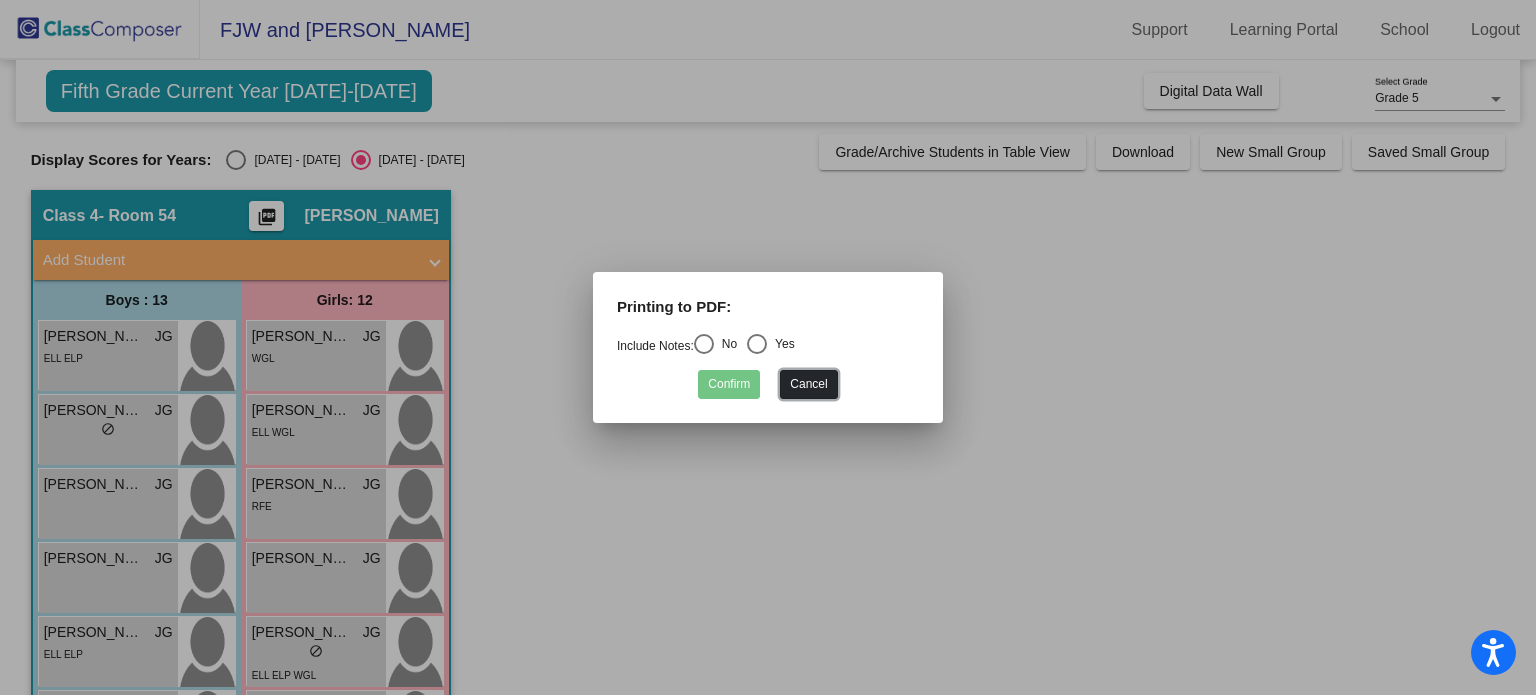 click on "Cancel" at bounding box center (808, 384) 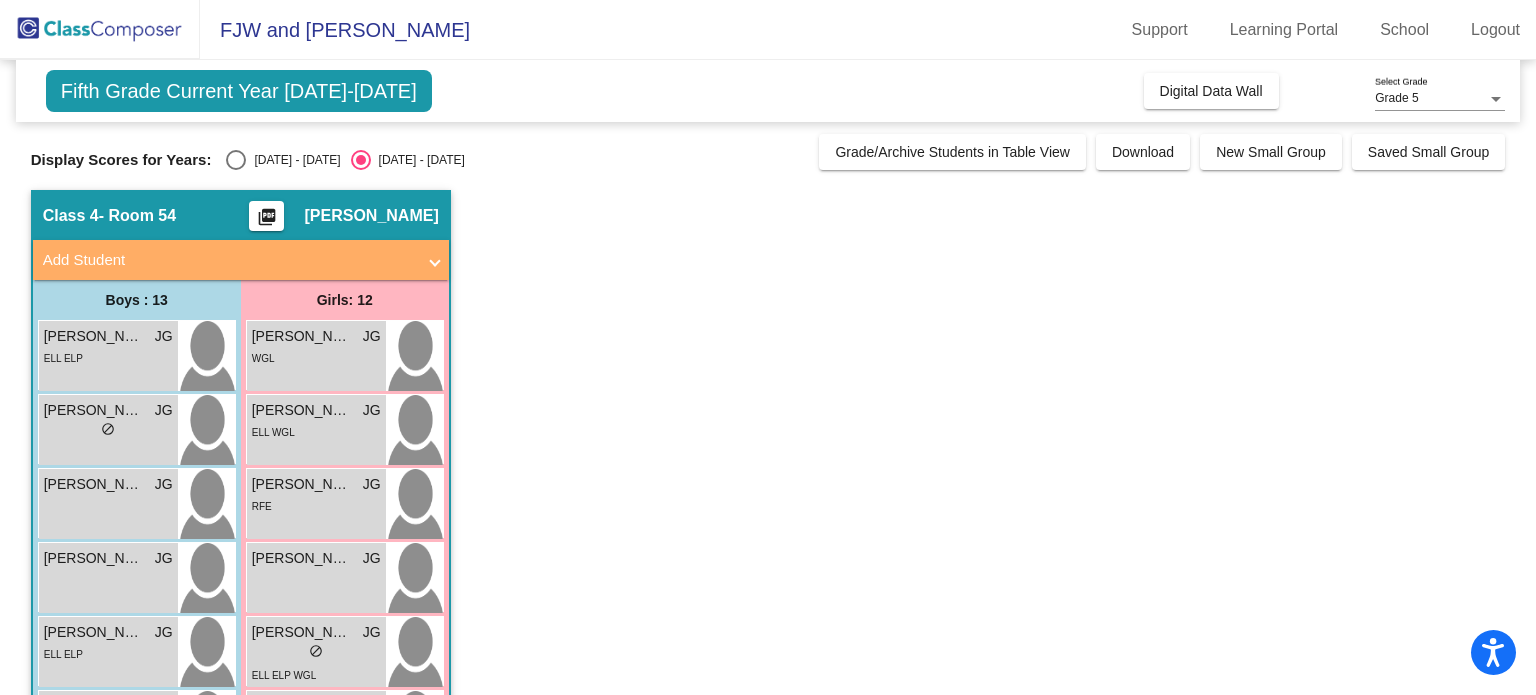 click at bounding box center [435, 260] 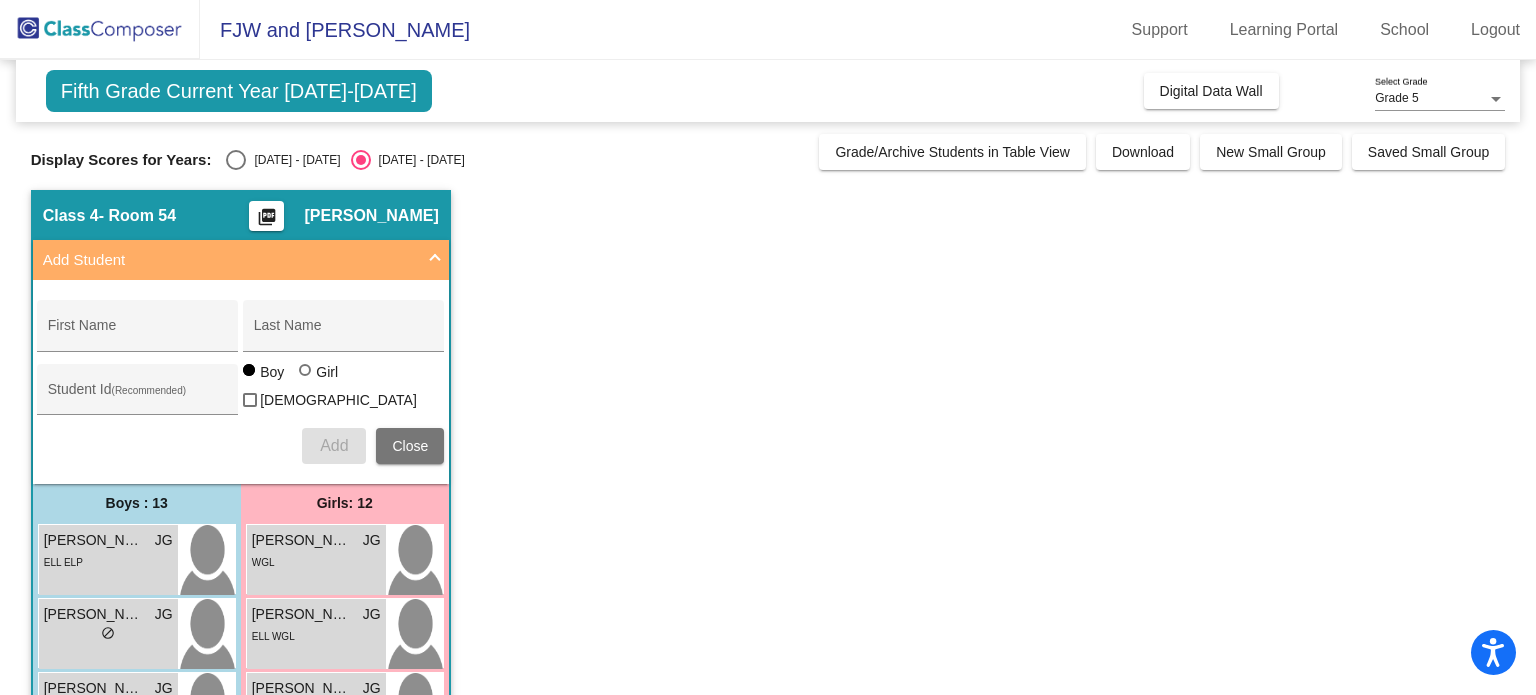 click at bounding box center [435, 260] 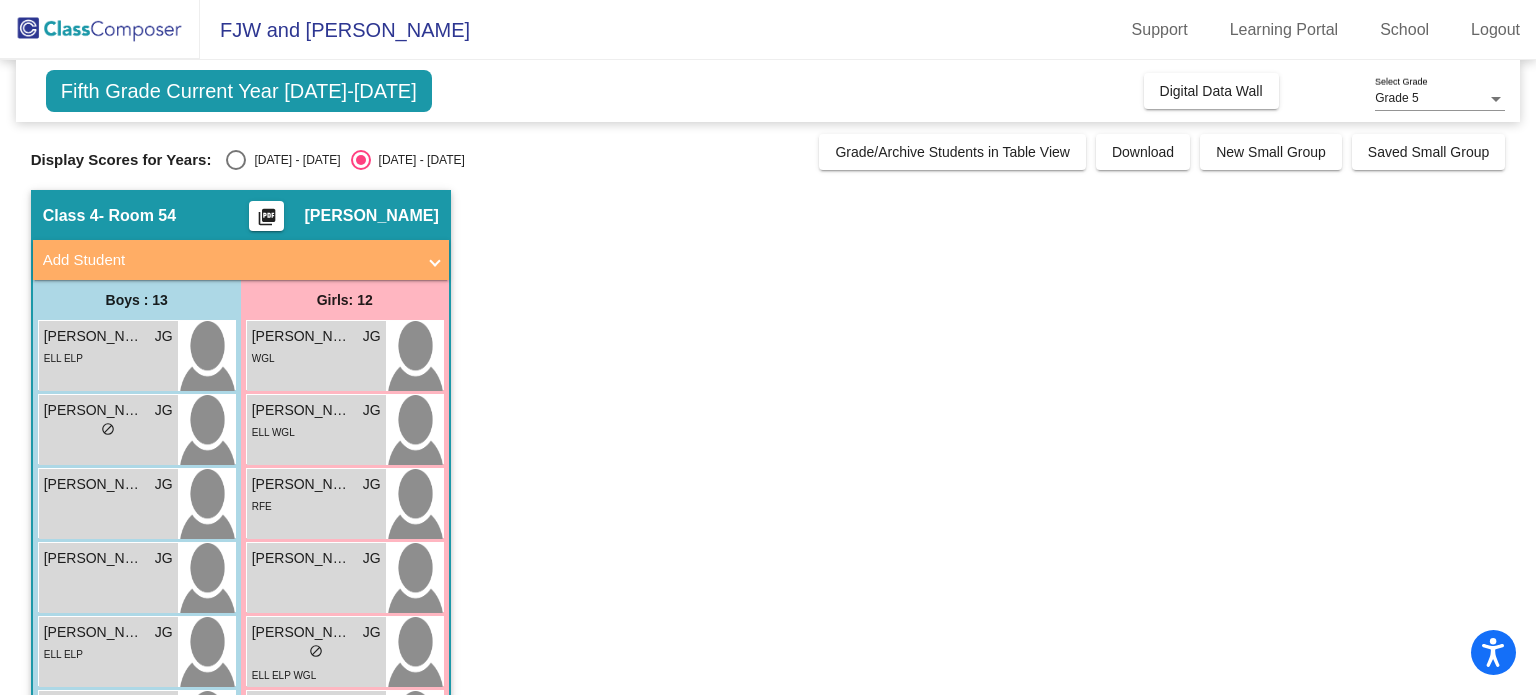 click on "picture_as_pdf" 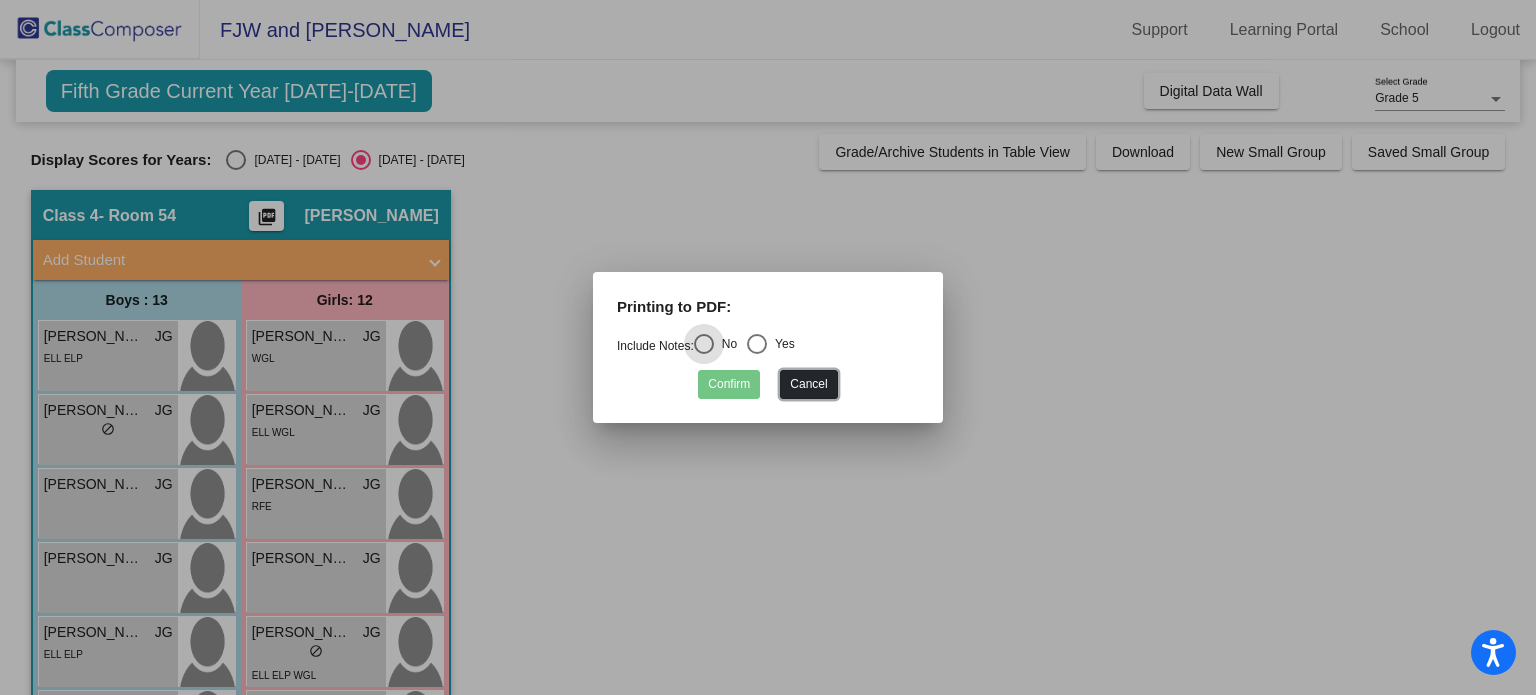 click on "Cancel" at bounding box center (808, 384) 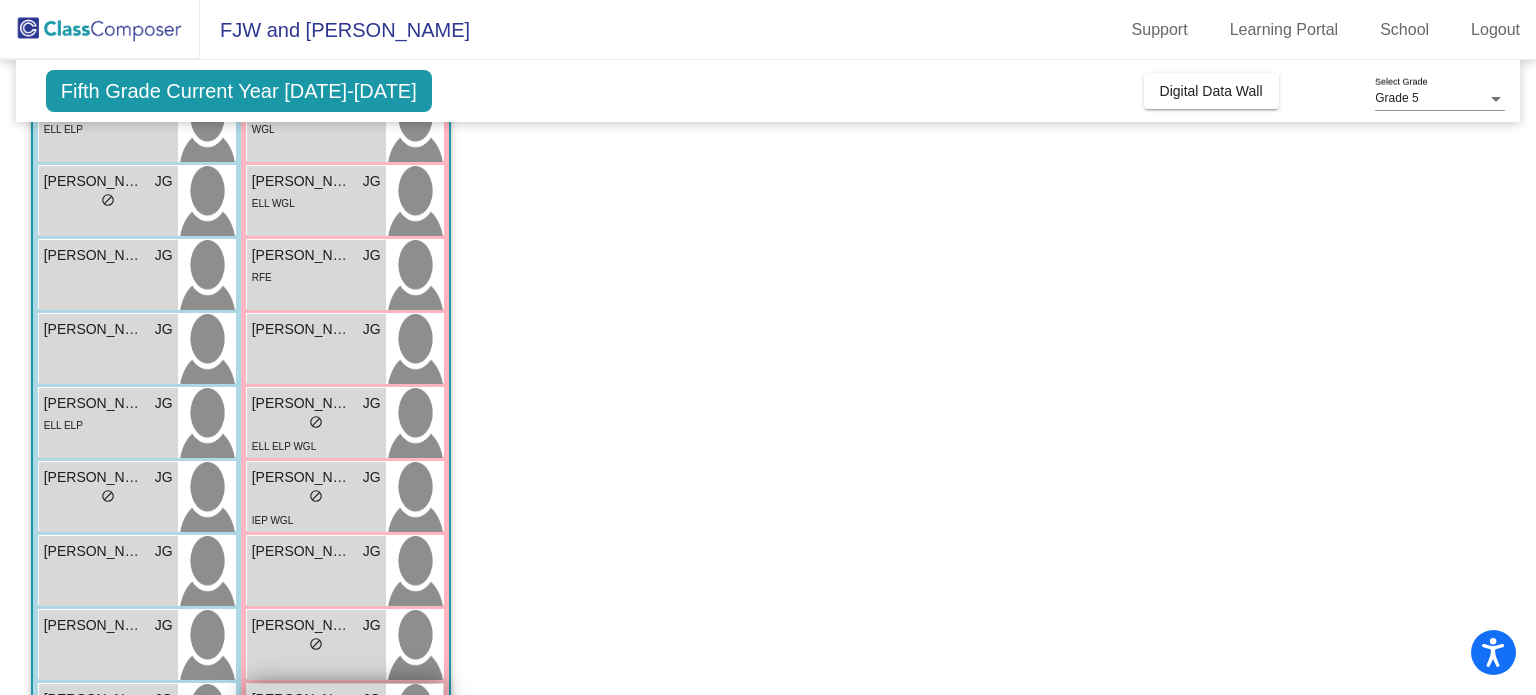 scroll, scrollTop: 233, scrollLeft: 0, axis: vertical 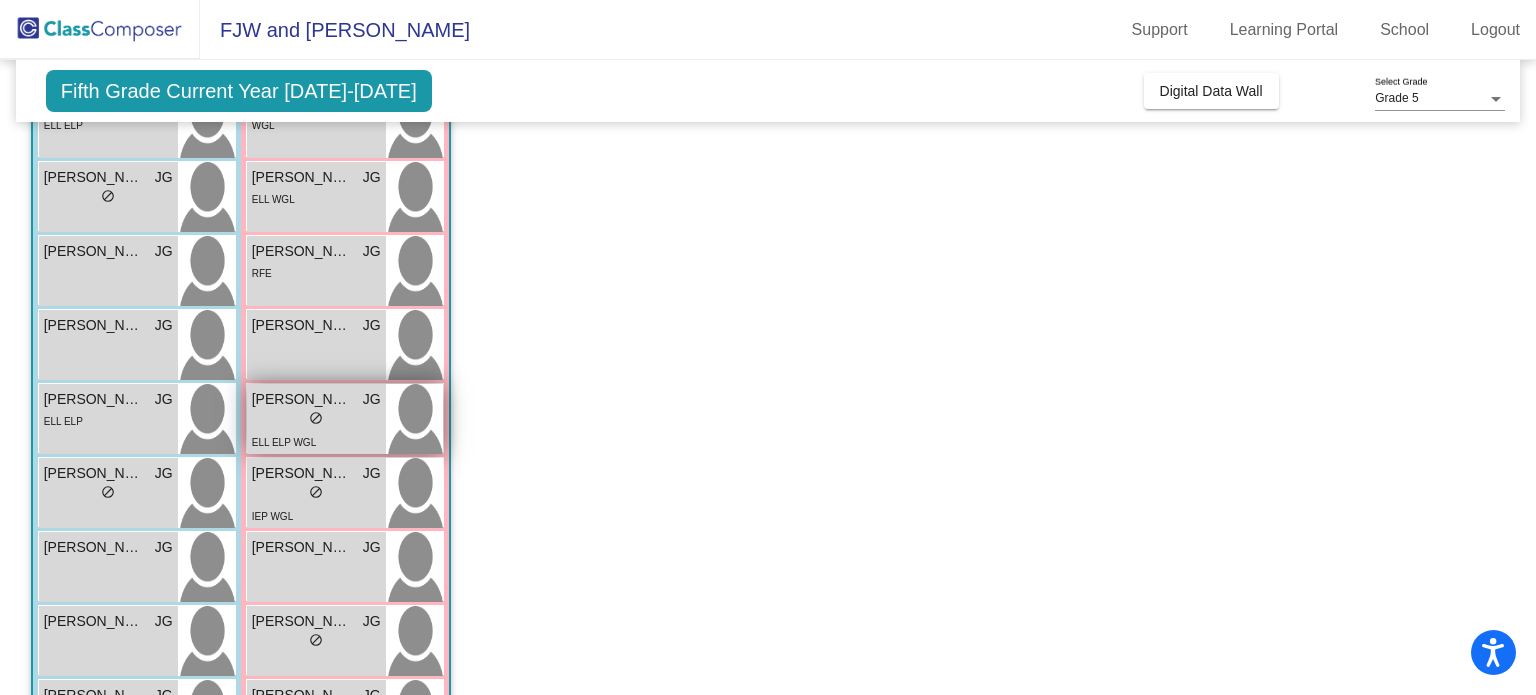 click on "lock do_not_disturb_alt" at bounding box center [316, 420] 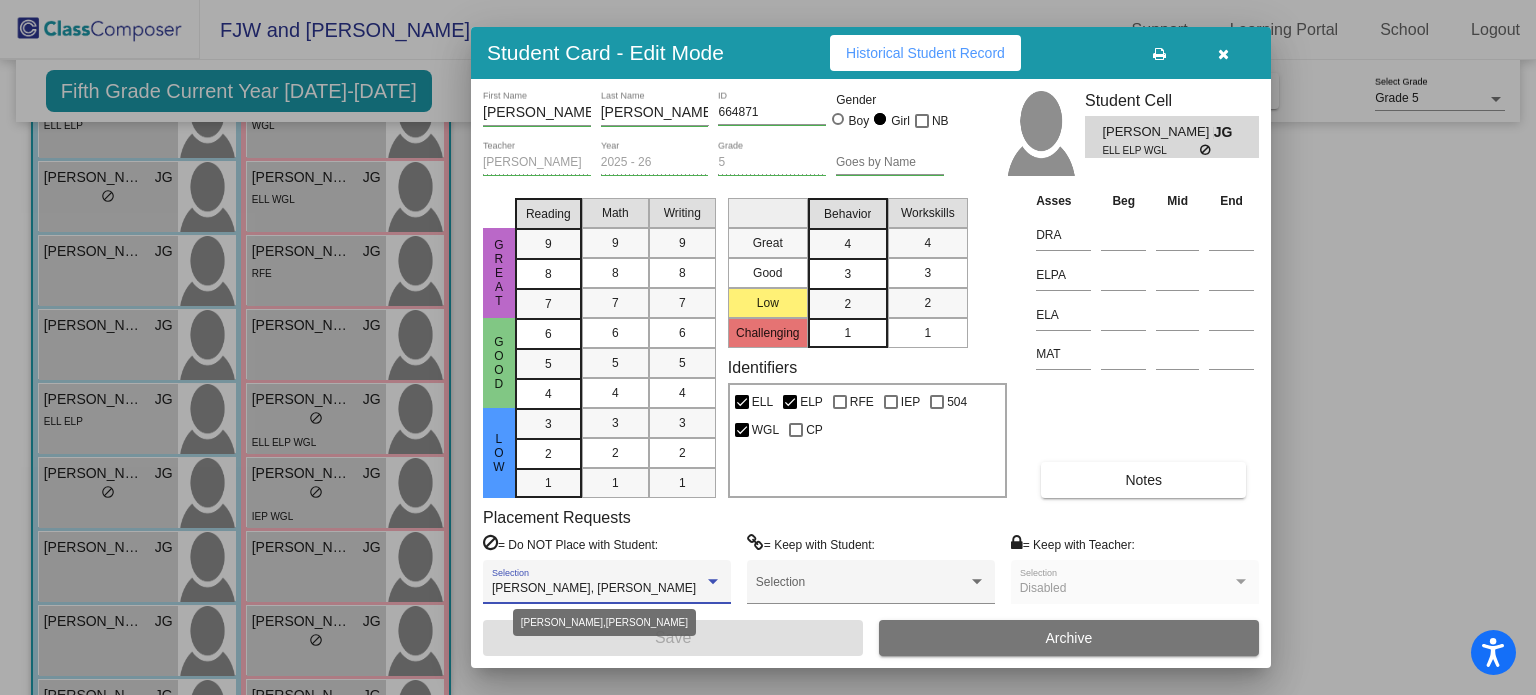click at bounding box center [713, 582] 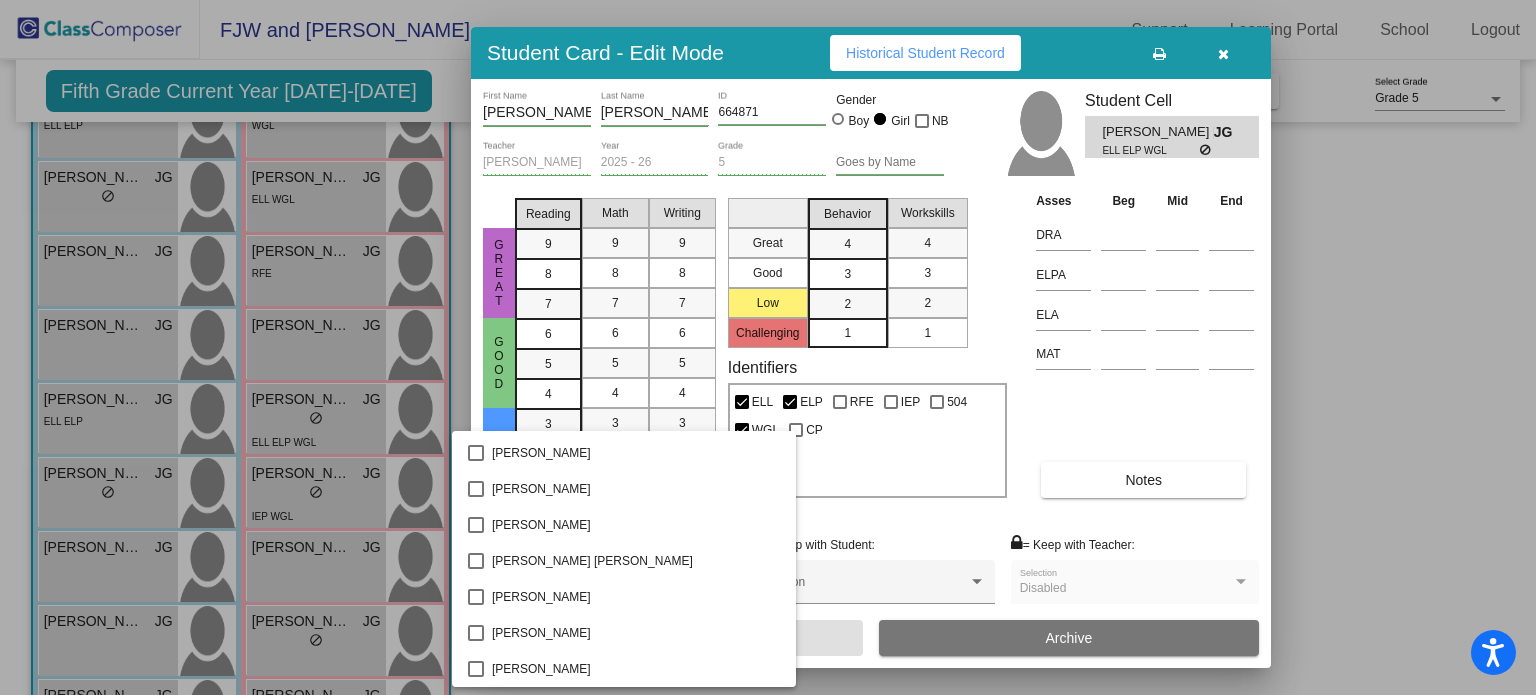 scroll, scrollTop: 5036, scrollLeft: 0, axis: vertical 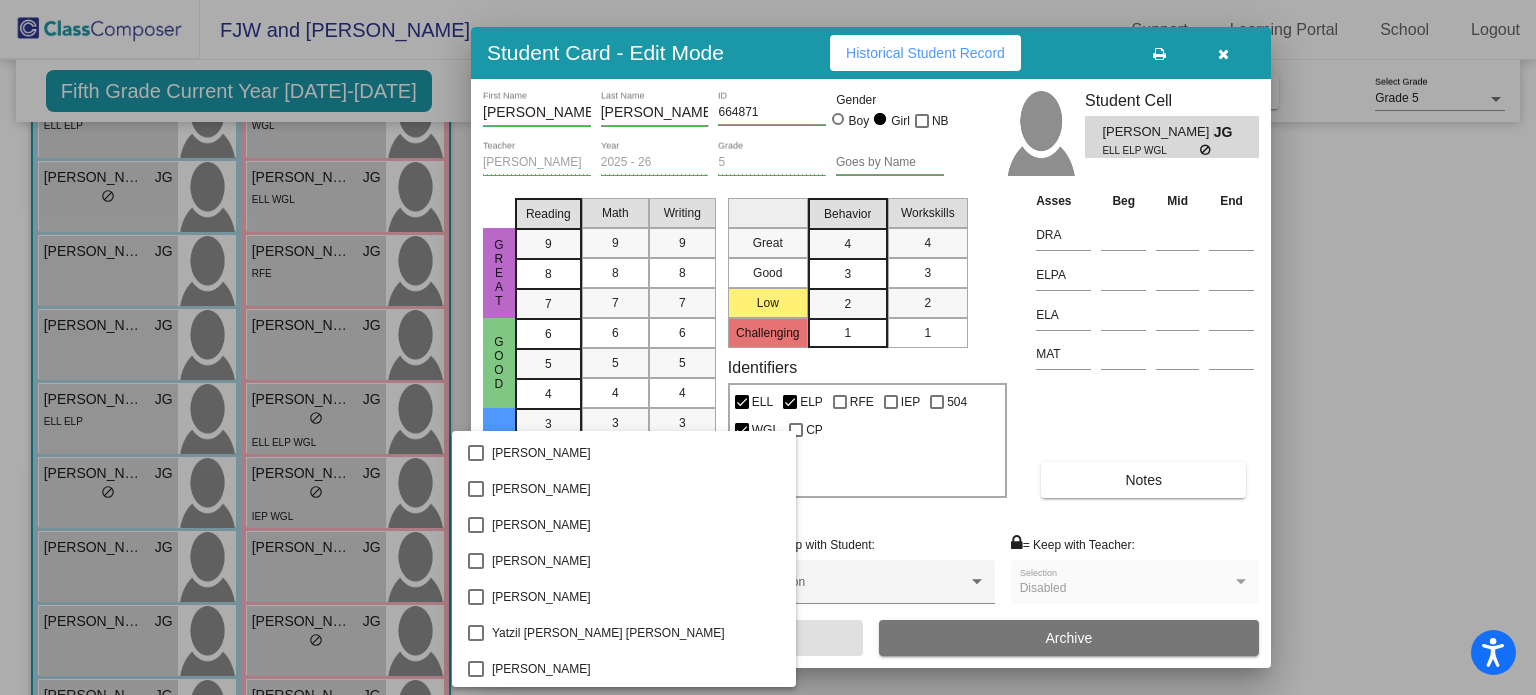 click at bounding box center [768, 347] 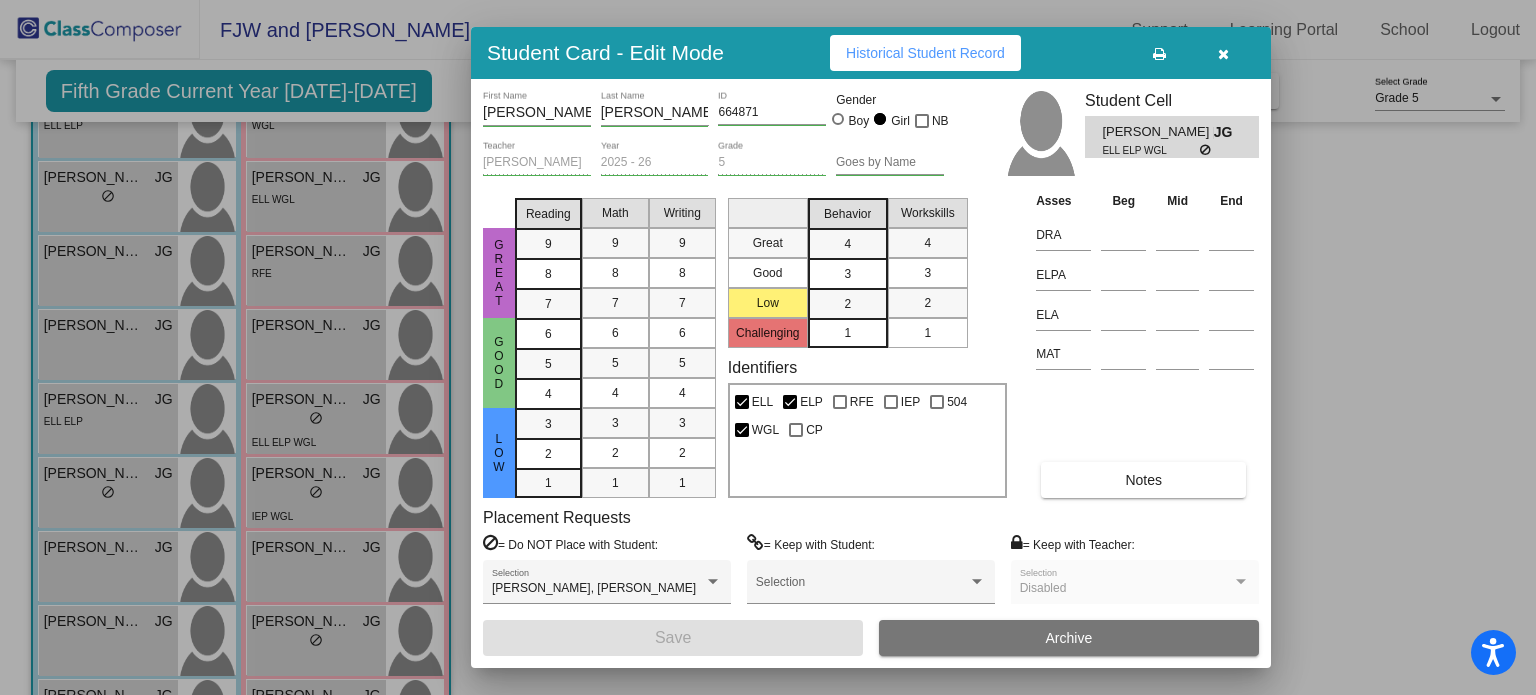 click at bounding box center (1223, 53) 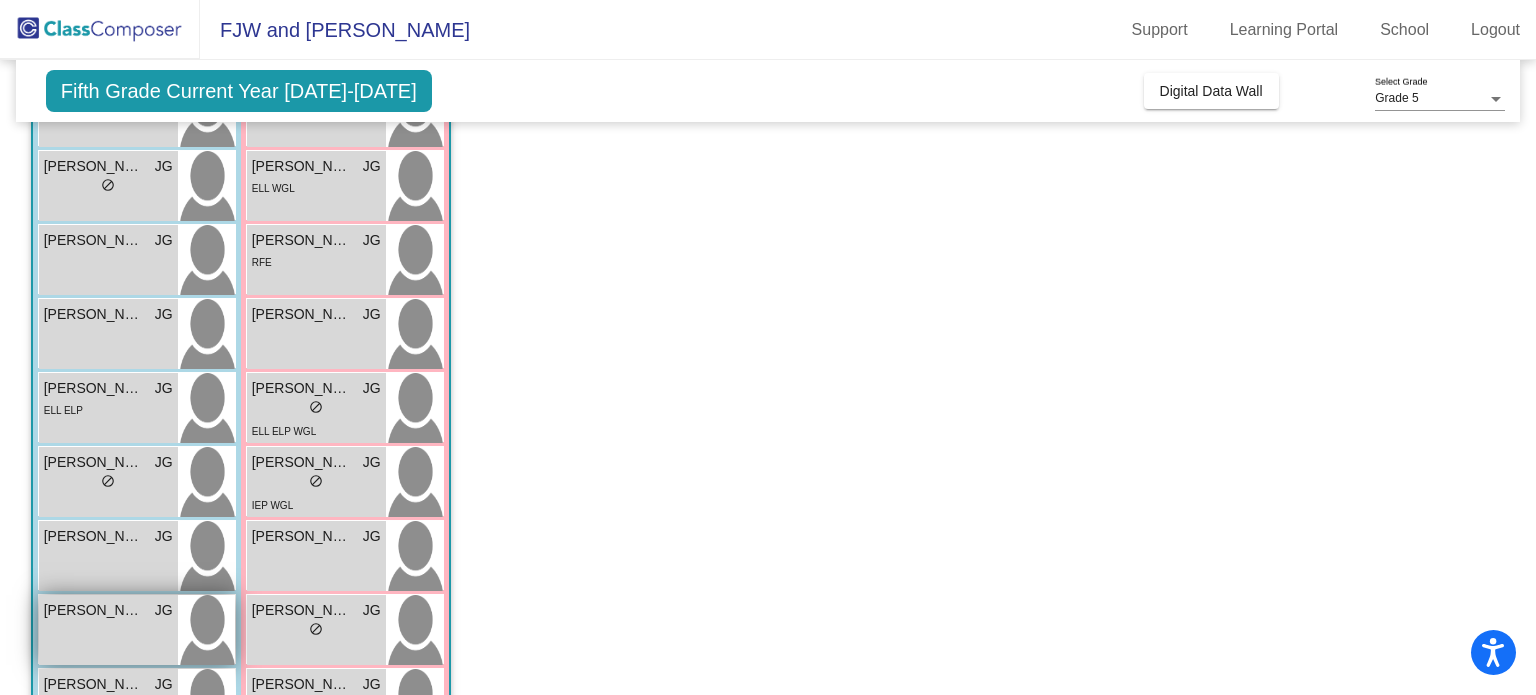 scroll, scrollTop: 244, scrollLeft: 0, axis: vertical 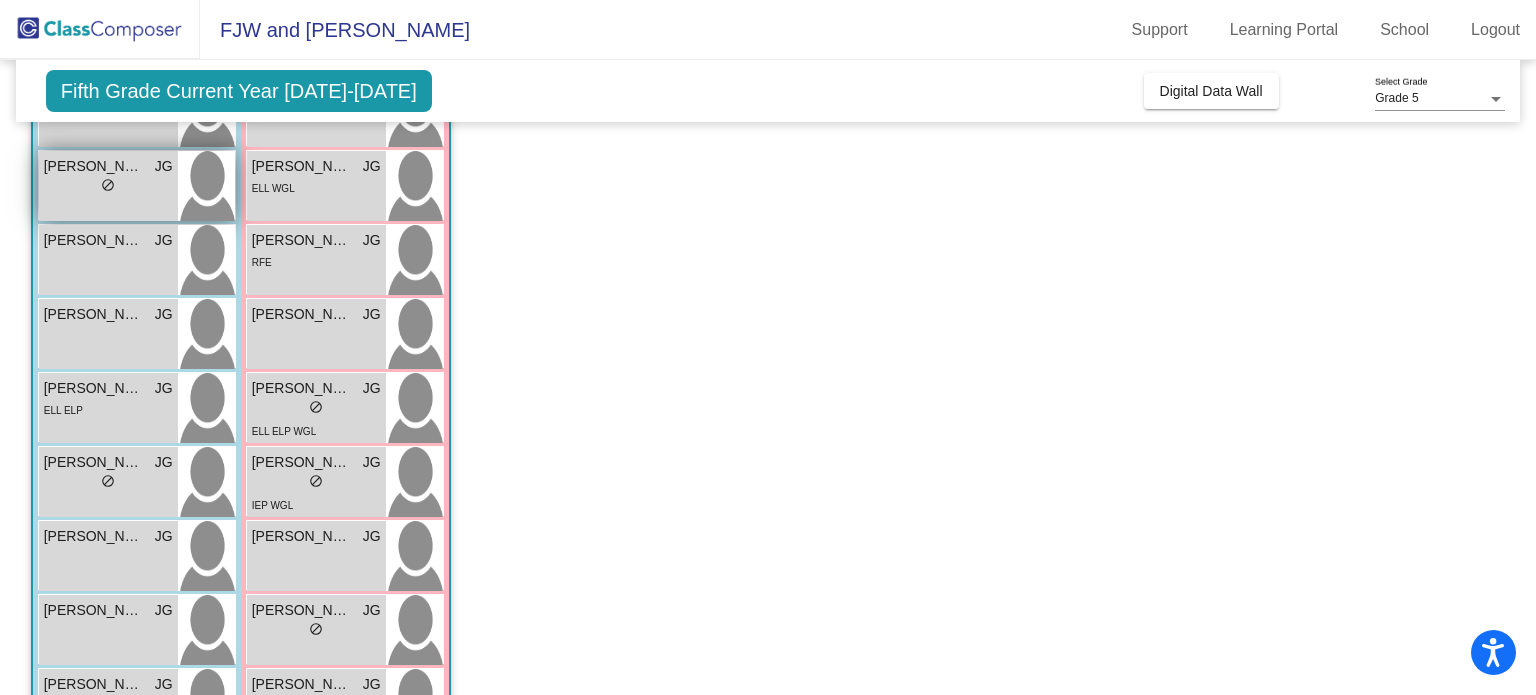 click on "lock do_not_disturb_alt" at bounding box center (108, 187) 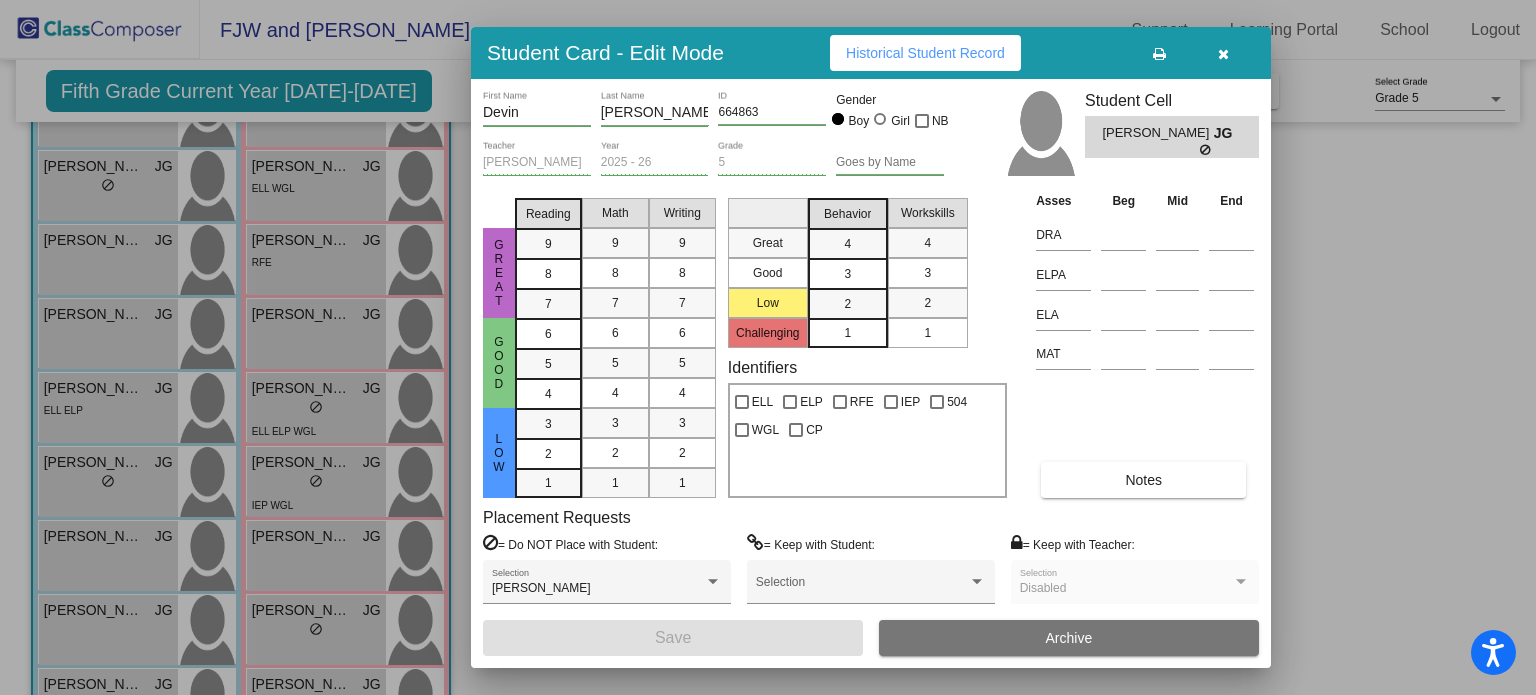 click at bounding box center (1223, 54) 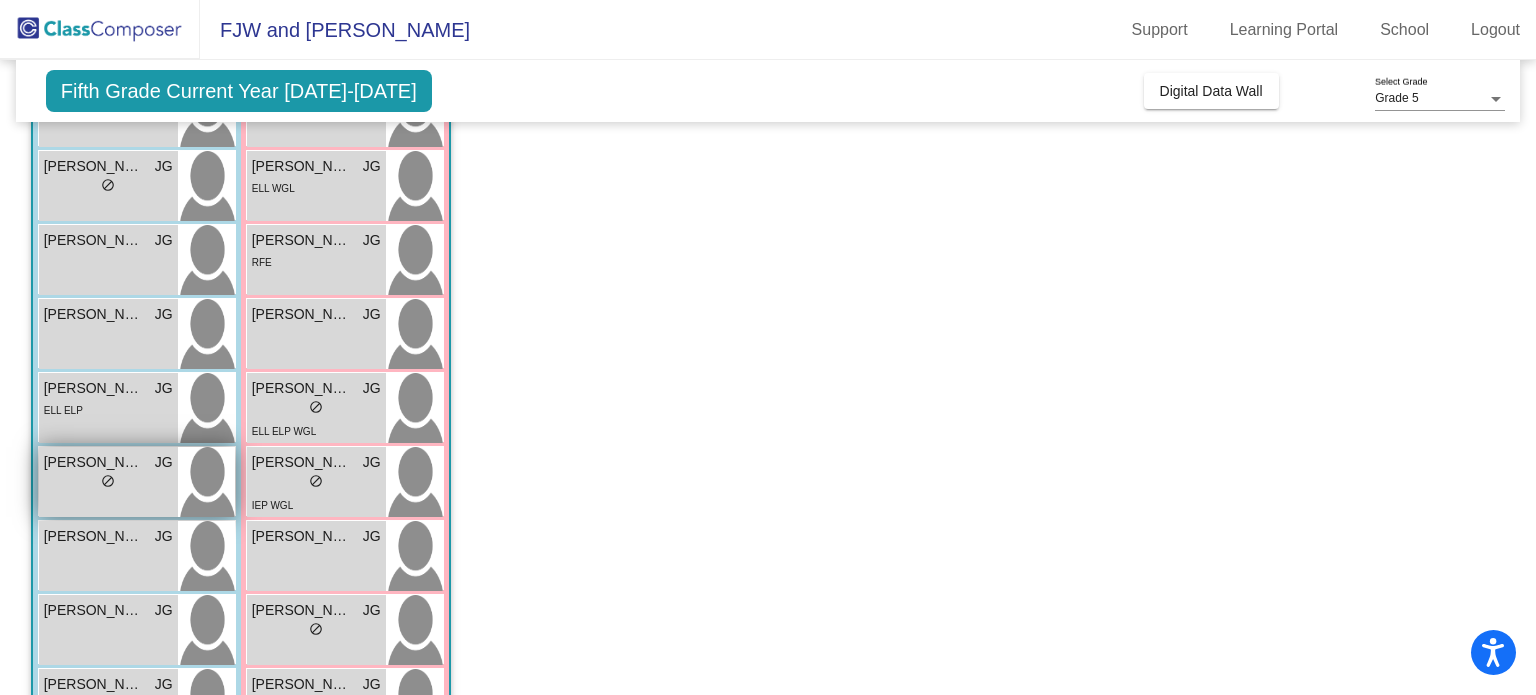 click on "lock do_not_disturb_alt" at bounding box center [108, 483] 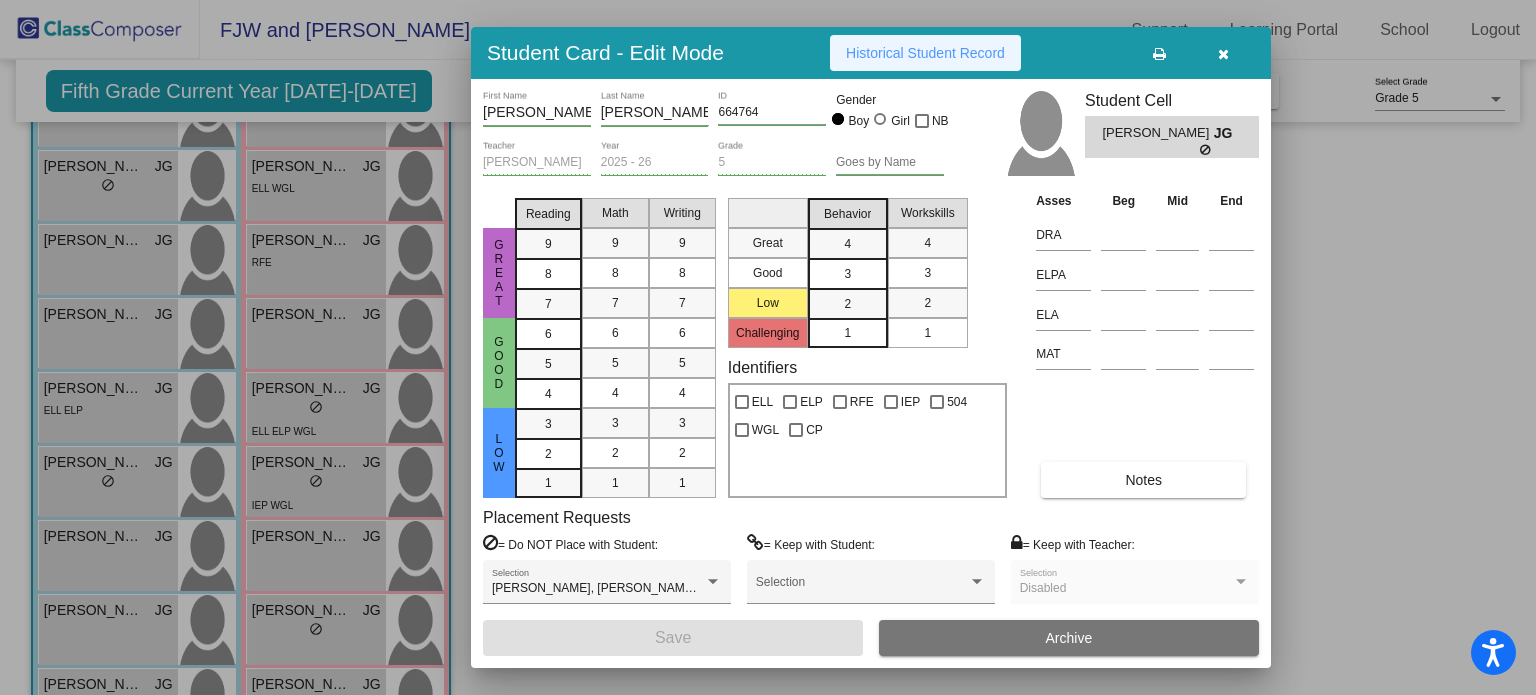 click on "Historical Student Record" at bounding box center (925, 53) 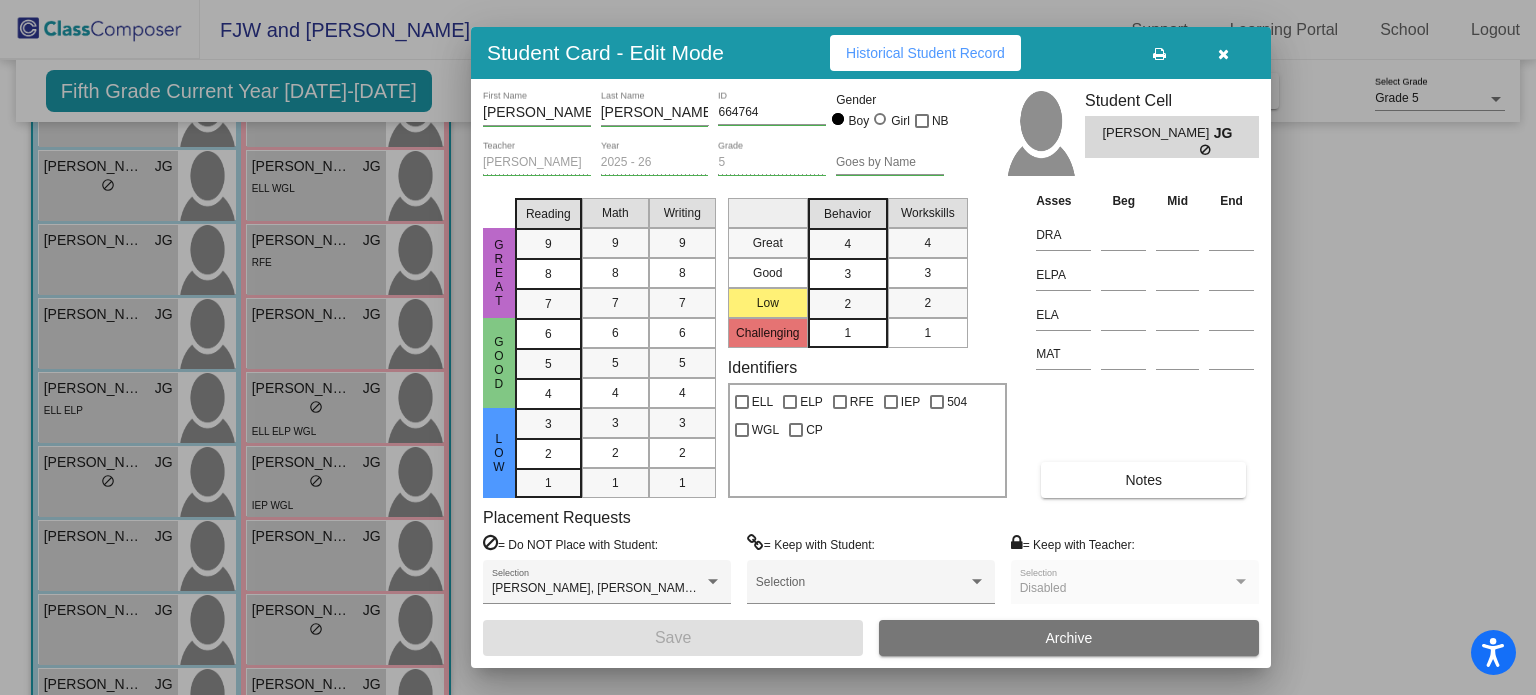click at bounding box center [1223, 53] 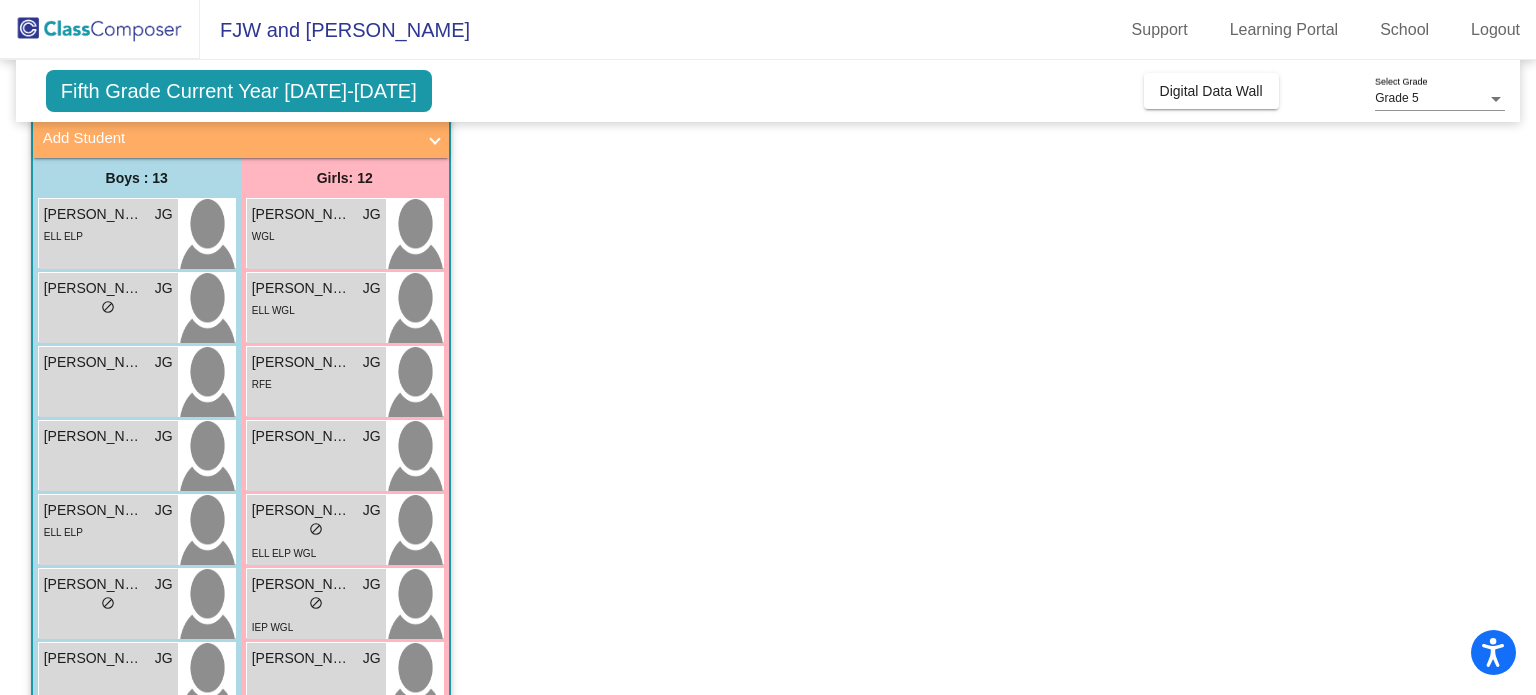scroll, scrollTop: 0, scrollLeft: 0, axis: both 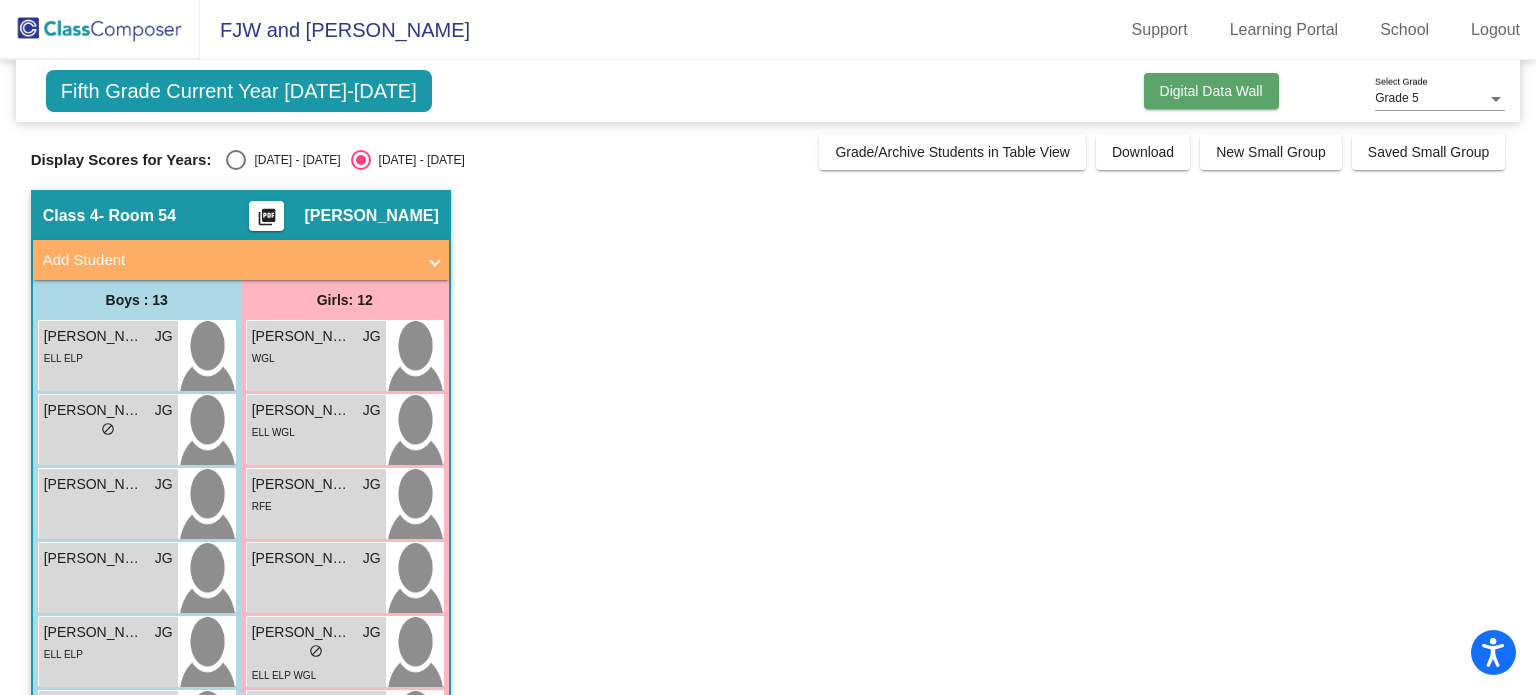click on "Digital Data Wall" 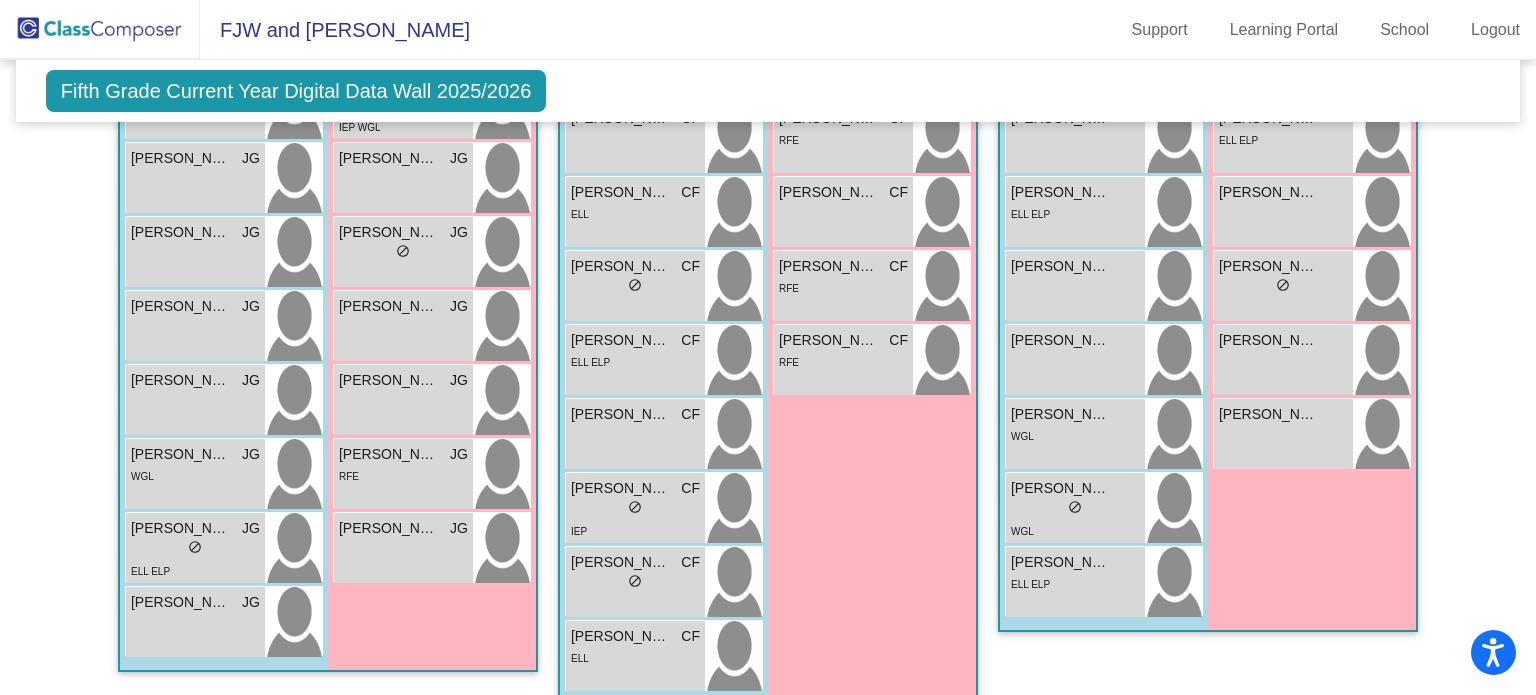 scroll, scrollTop: 2162, scrollLeft: 0, axis: vertical 